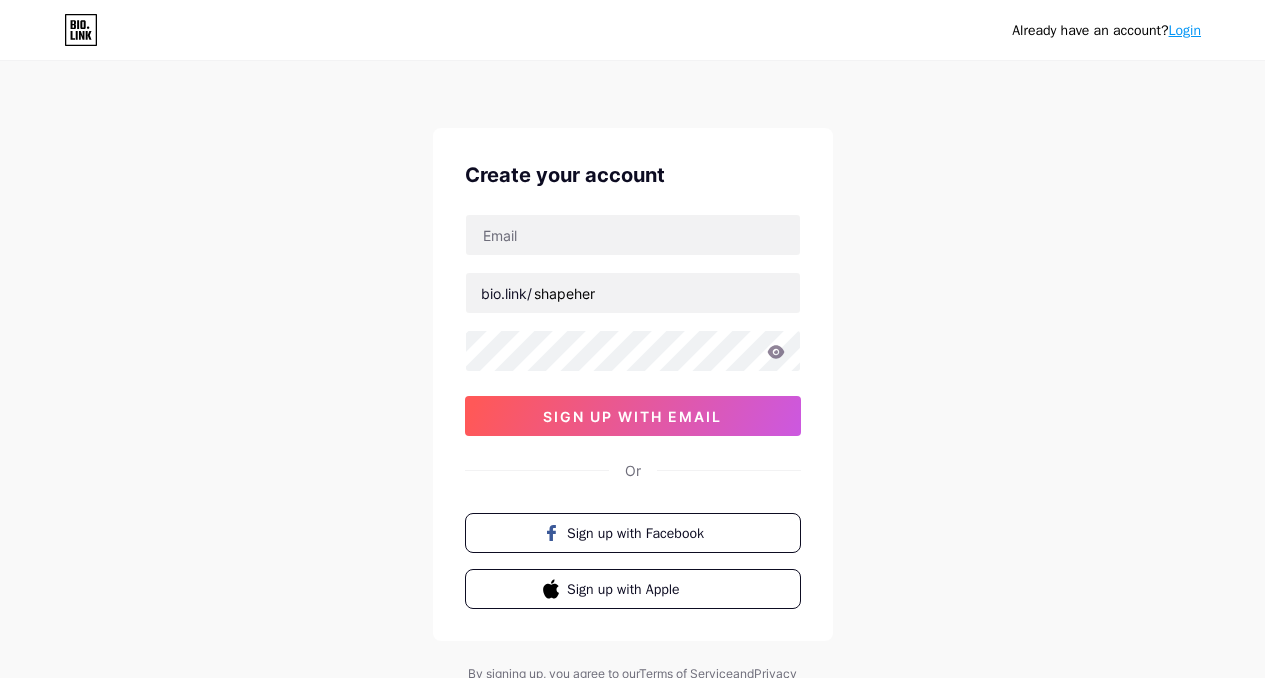 scroll, scrollTop: 0, scrollLeft: 0, axis: both 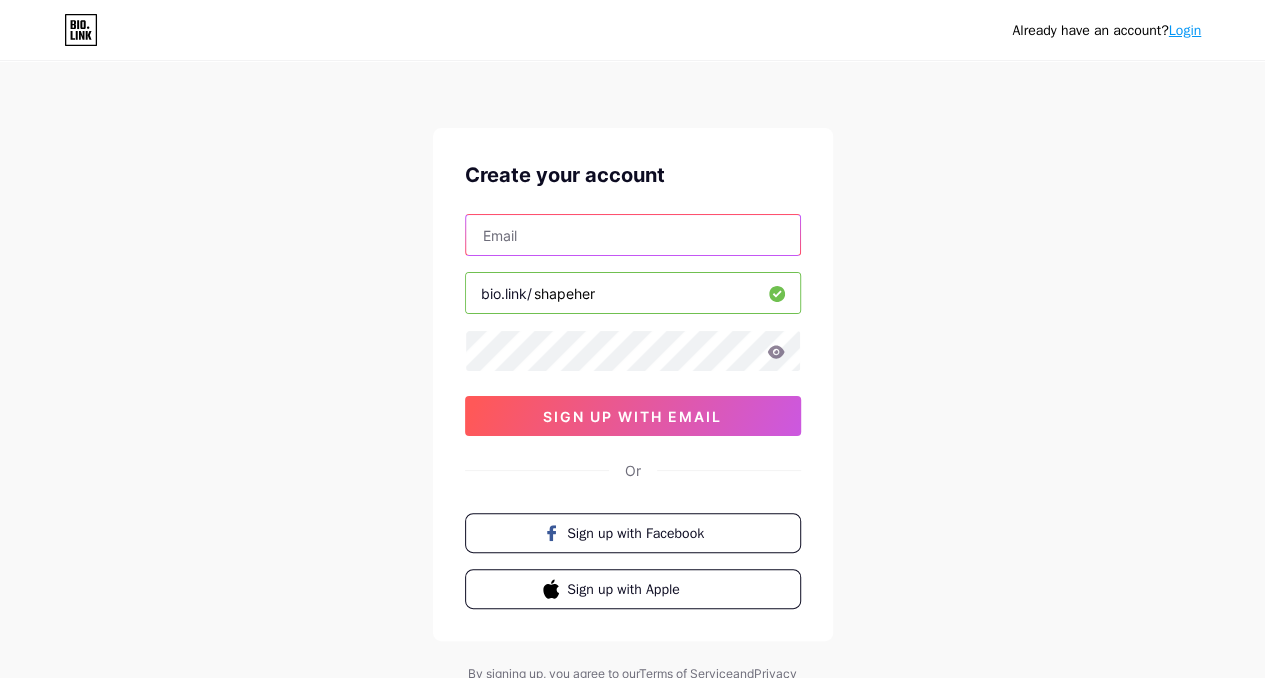 click at bounding box center [633, 235] 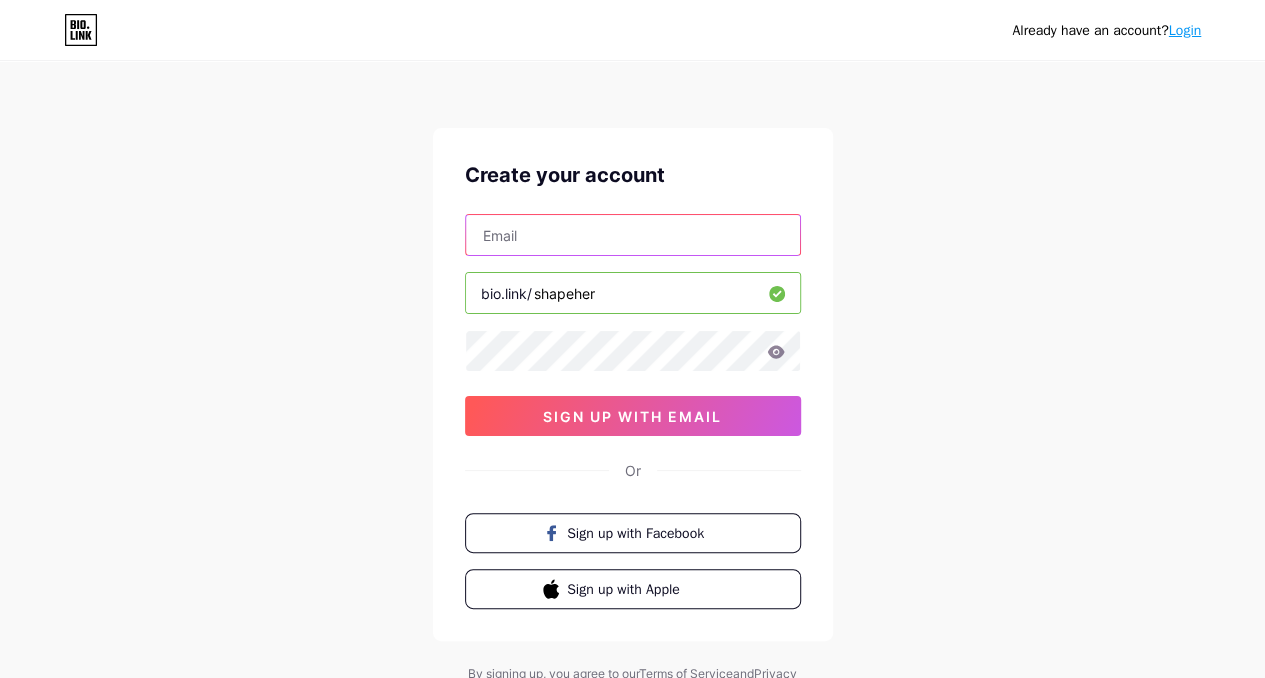 type on "shapeher11@gmail.com" 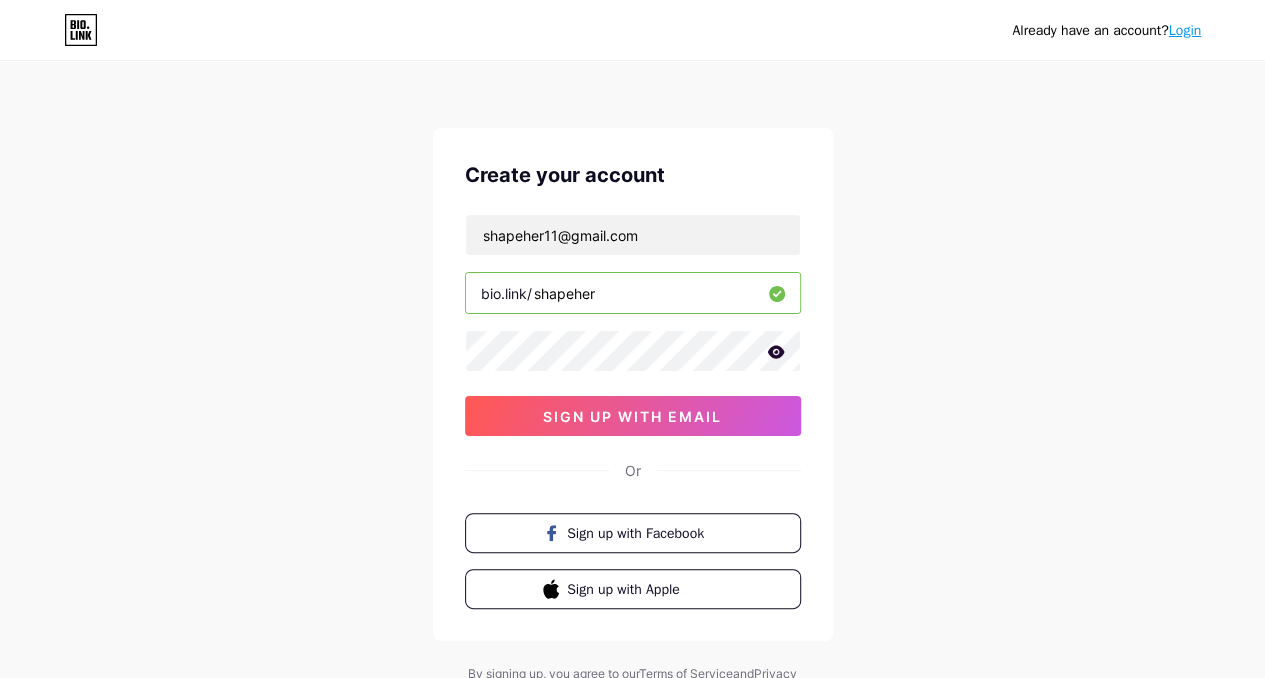 click 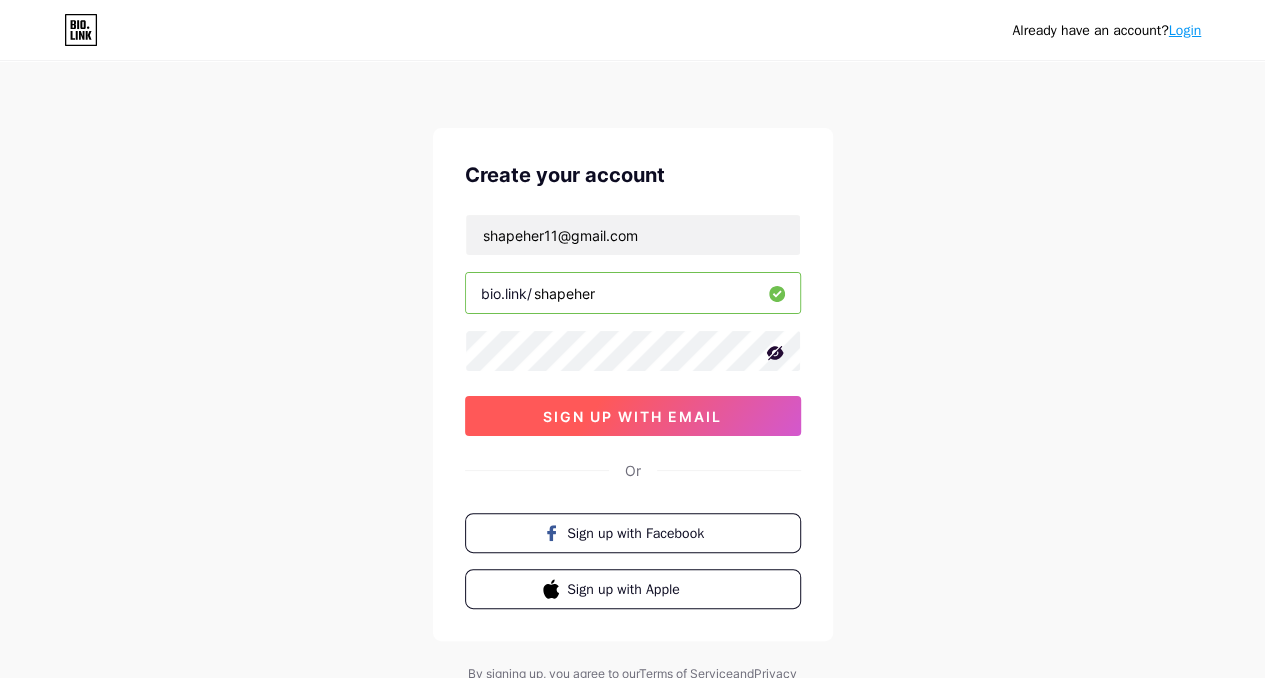 click on "sign up with email" at bounding box center [633, 416] 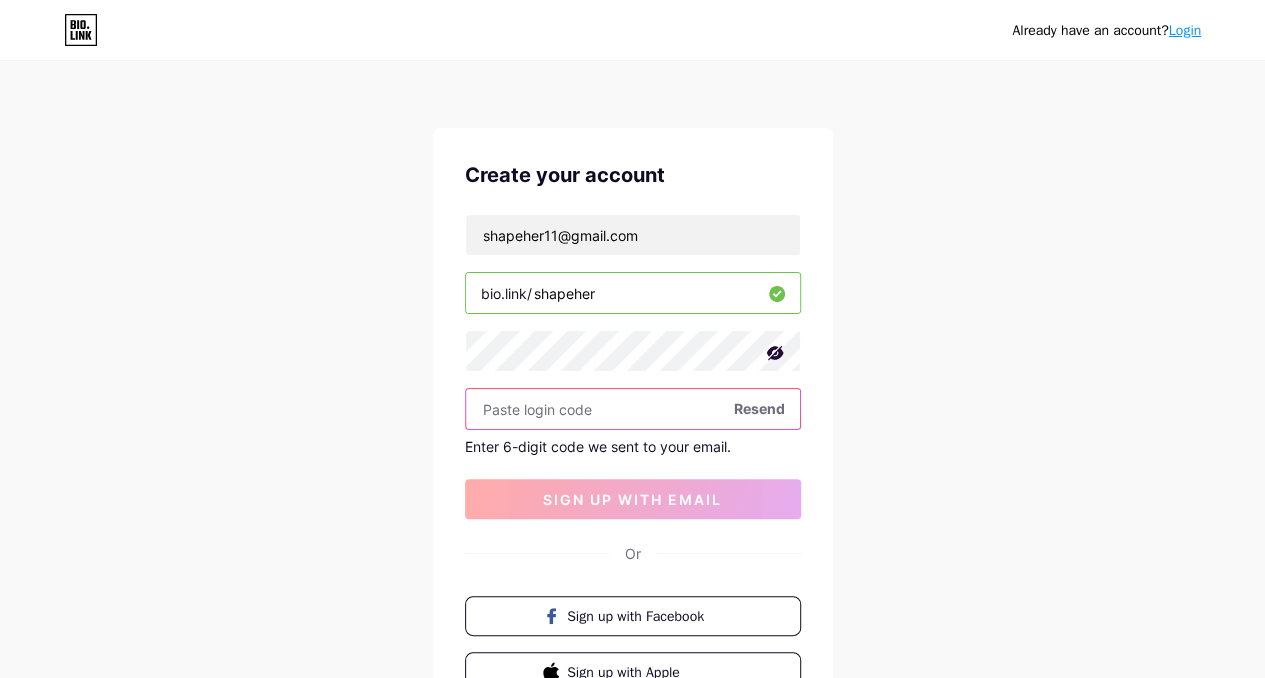 click at bounding box center [633, 409] 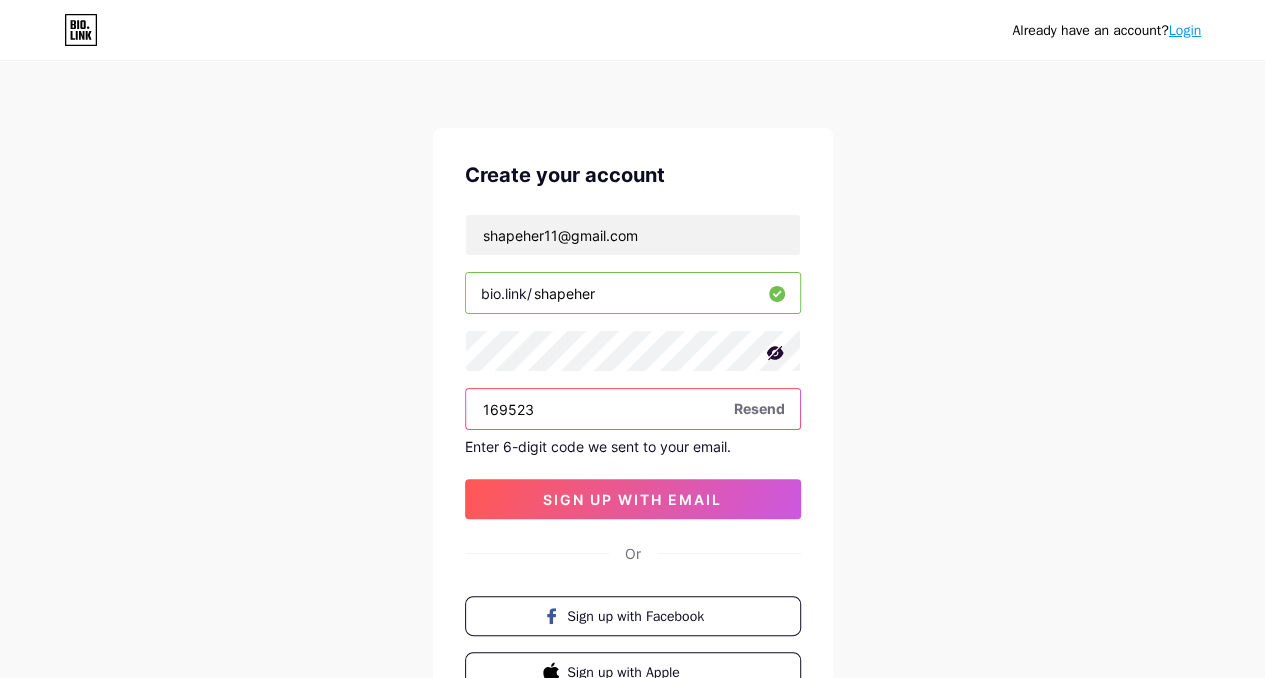 type on "169523" 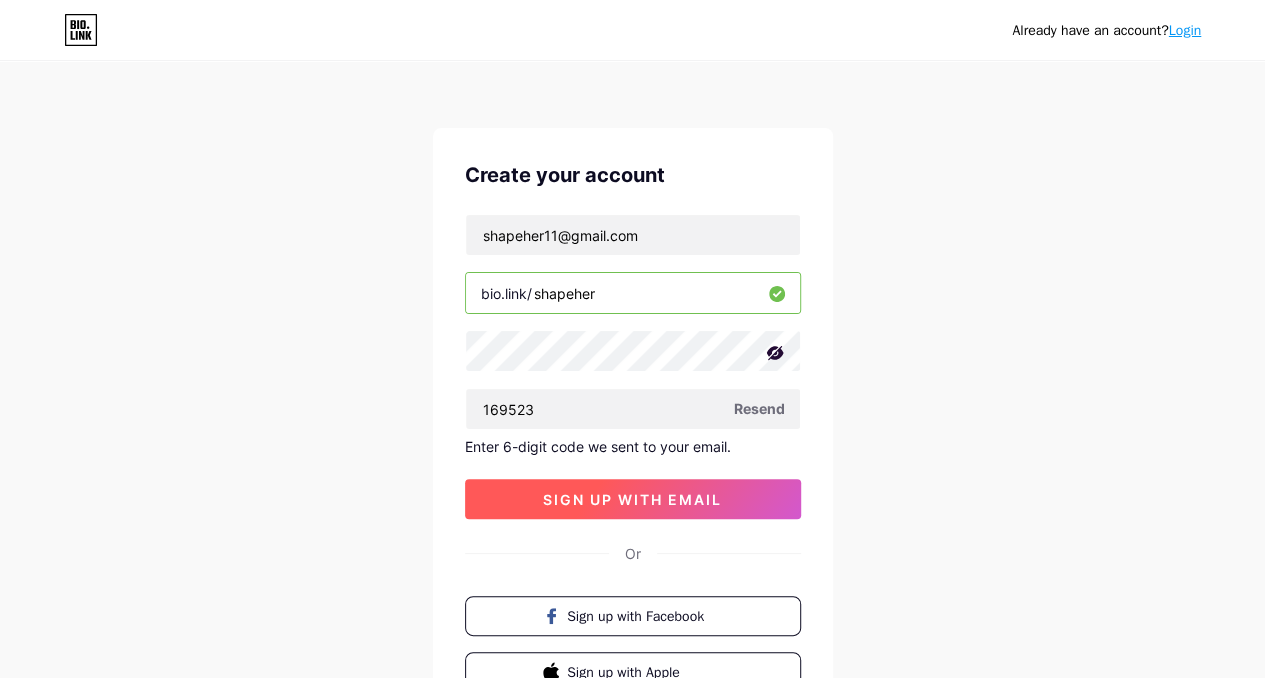 click on "sign up with email" at bounding box center (632, 499) 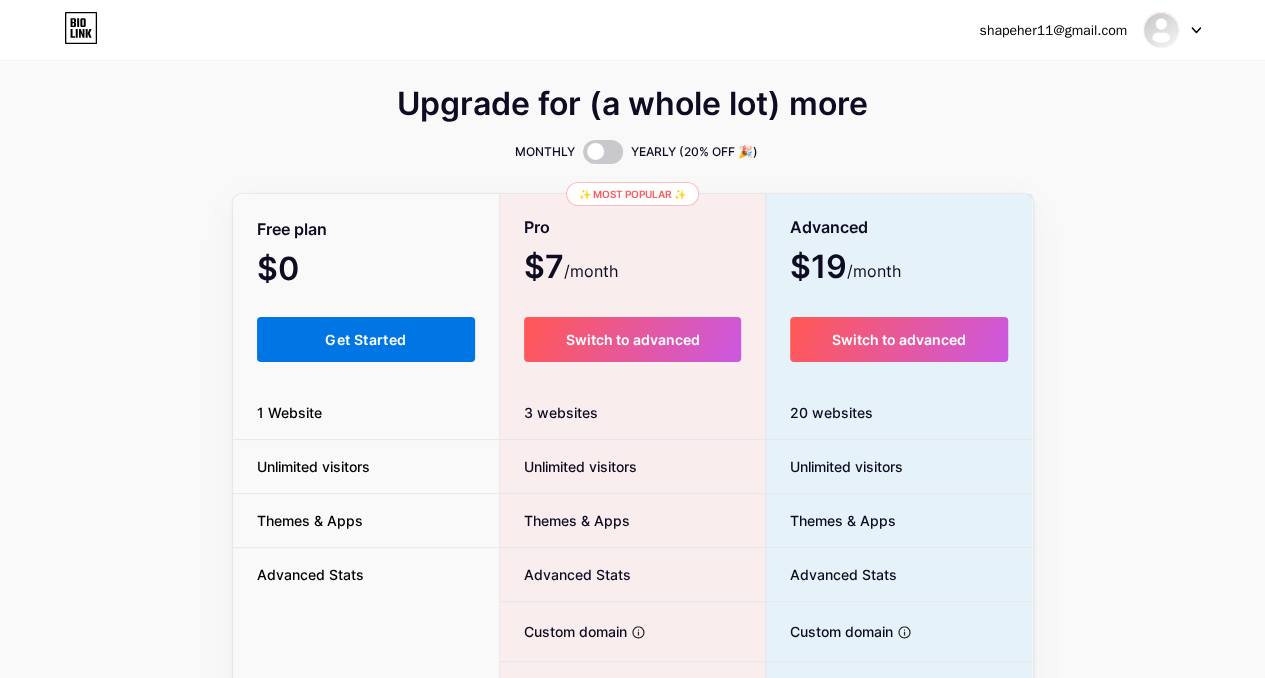 click on "Get Started" at bounding box center [365, 339] 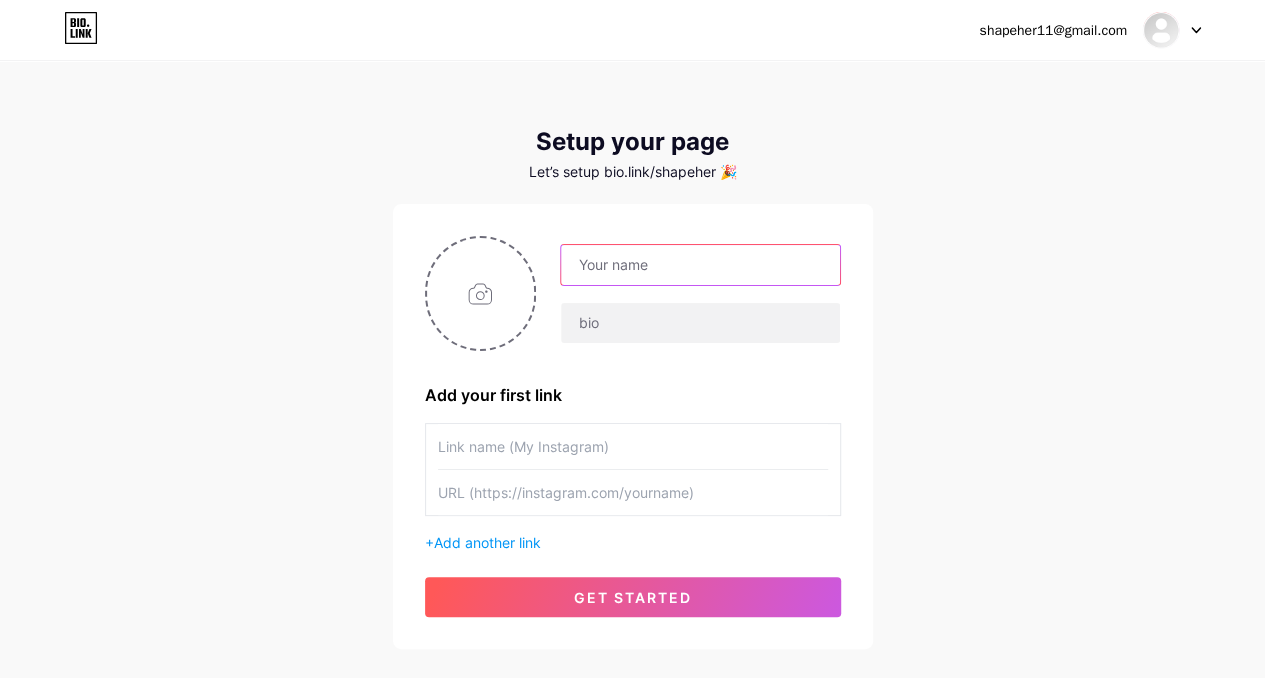 click at bounding box center [700, 265] 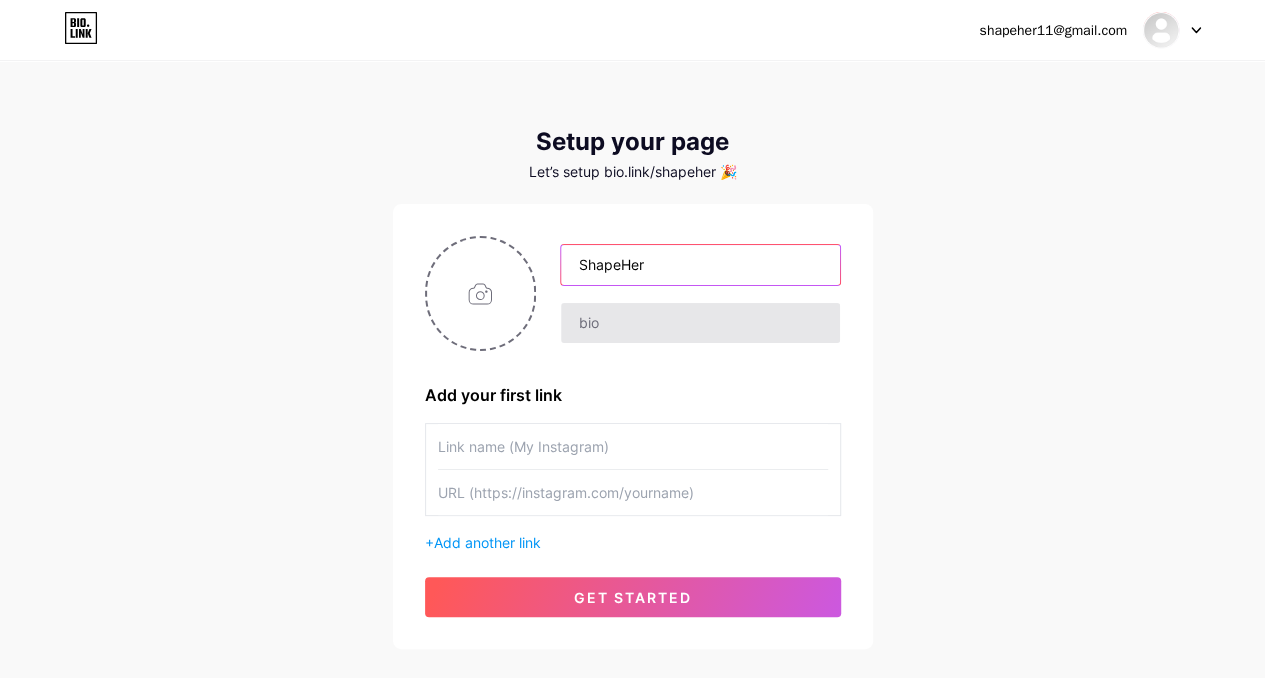type on "ShapeHer" 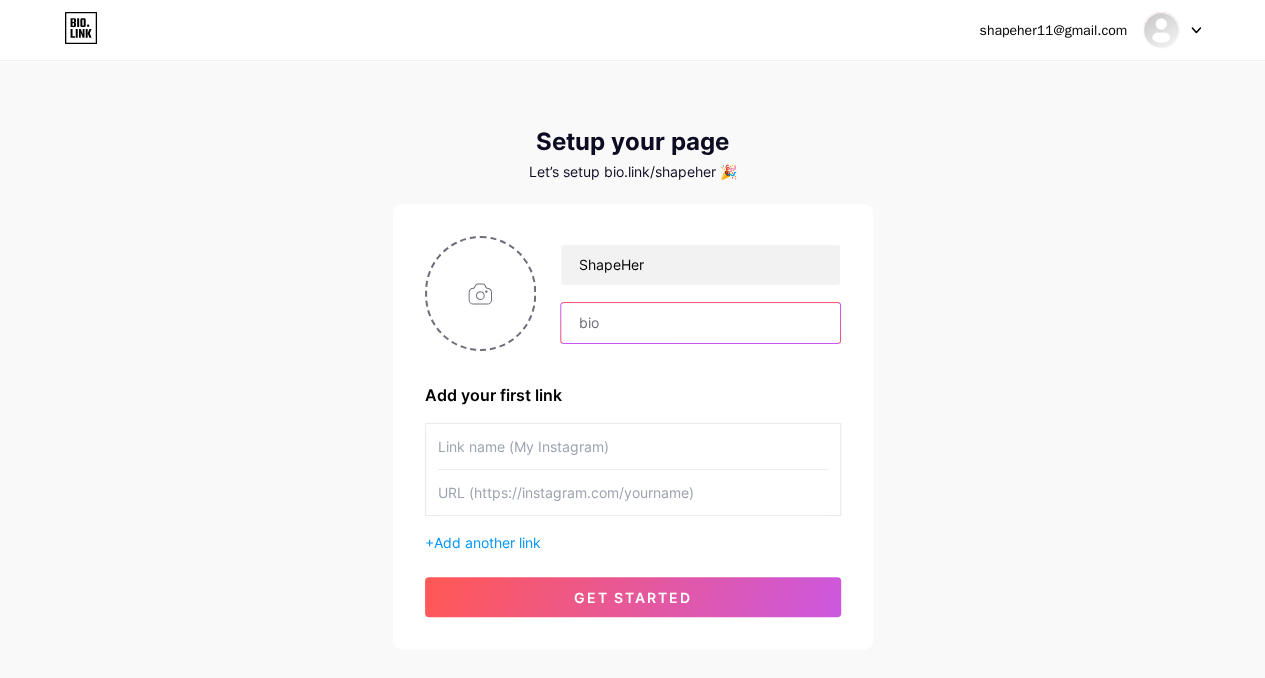 click at bounding box center [700, 323] 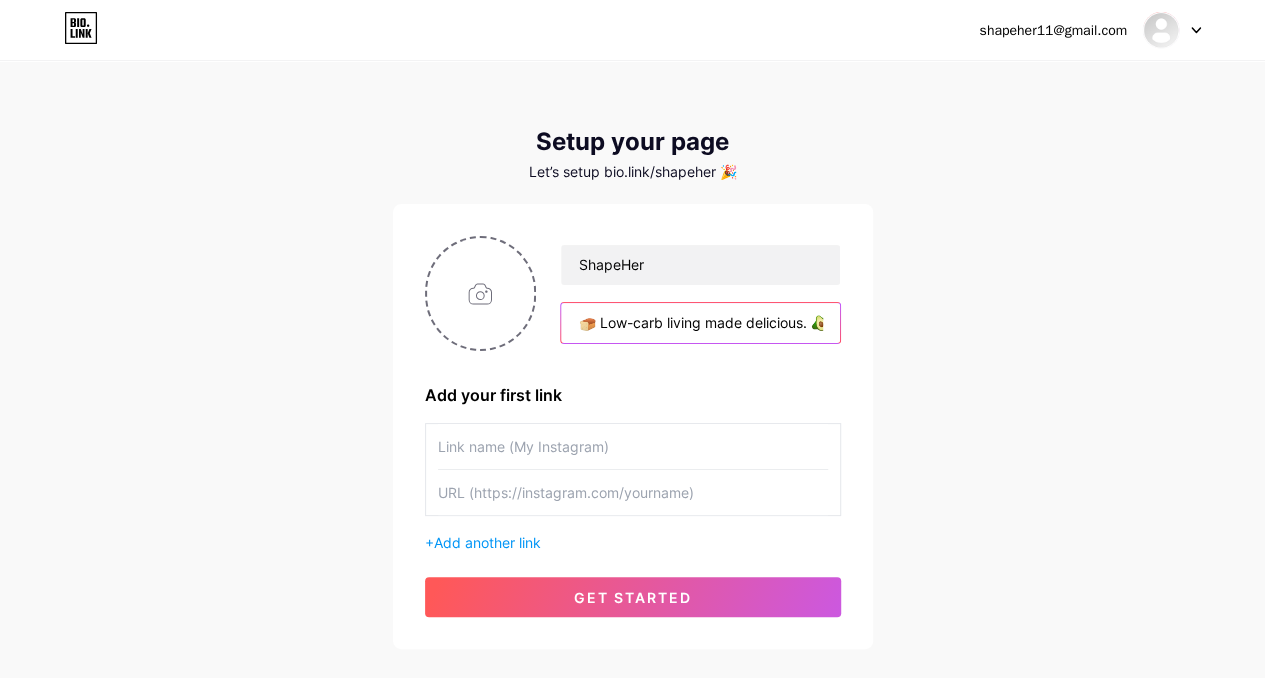 scroll, scrollTop: 0, scrollLeft: 666, axis: horizontal 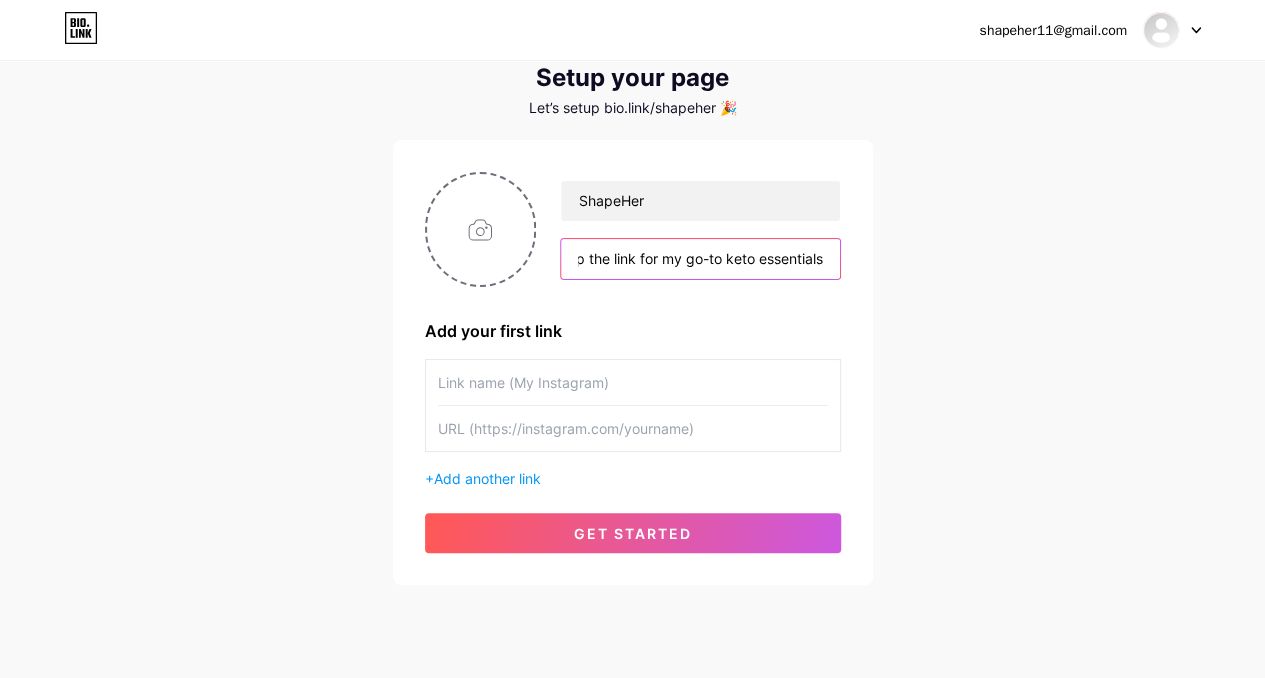 type on "🍞 Low-carb living made delicious. 🥑 Easy keto recipes, guilt-free breads, and smart swaps. 👉 Tap the link for my go-to keto essentials" 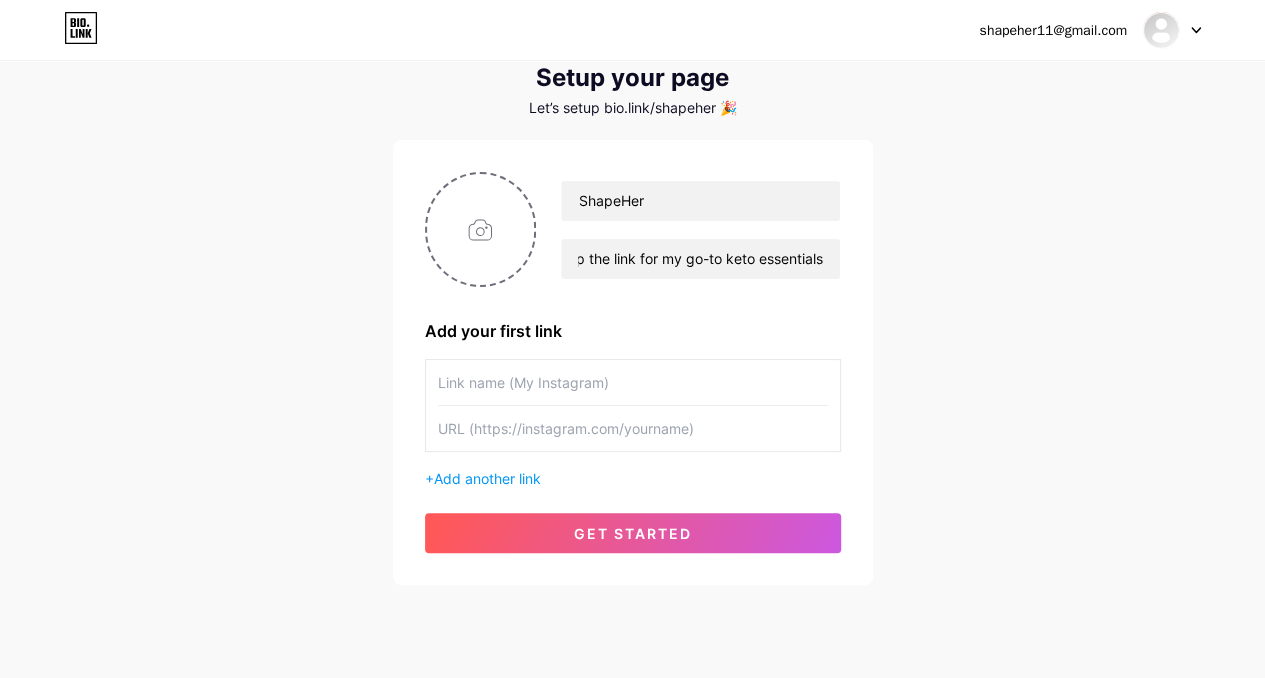 scroll, scrollTop: 0, scrollLeft: 0, axis: both 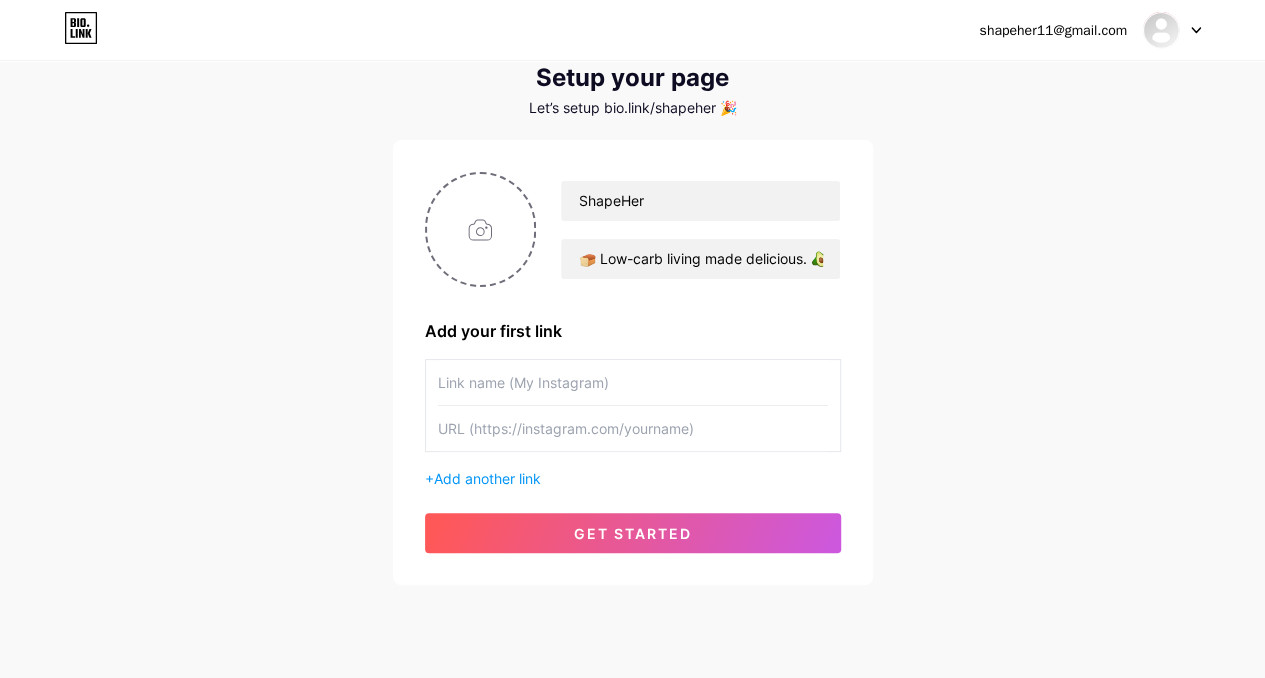 click on "ShapeHer     🍞 Low-carb living made delicious. 🥑 Easy keto recipes, guilt-free breads, and smart swaps. 👉 Tap the link for my go-to keto essentials     Add your first link
+  Add another link     get started" at bounding box center (633, 362) 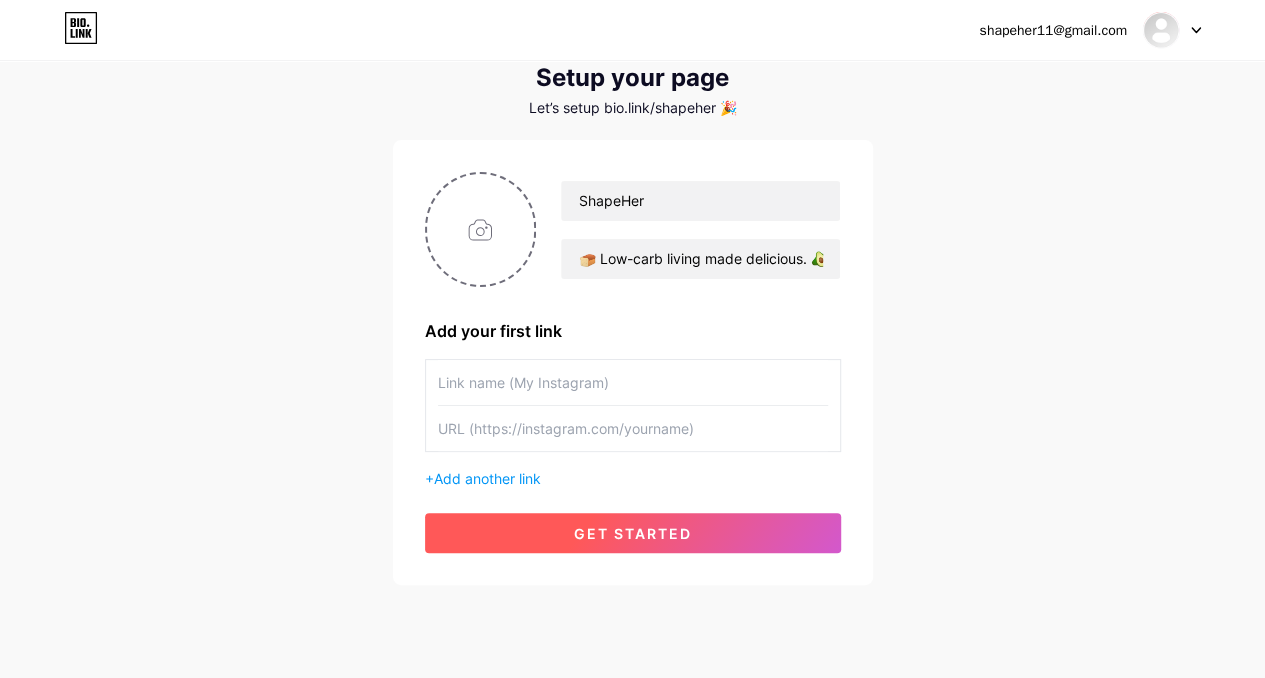 click on "get started" at bounding box center [633, 533] 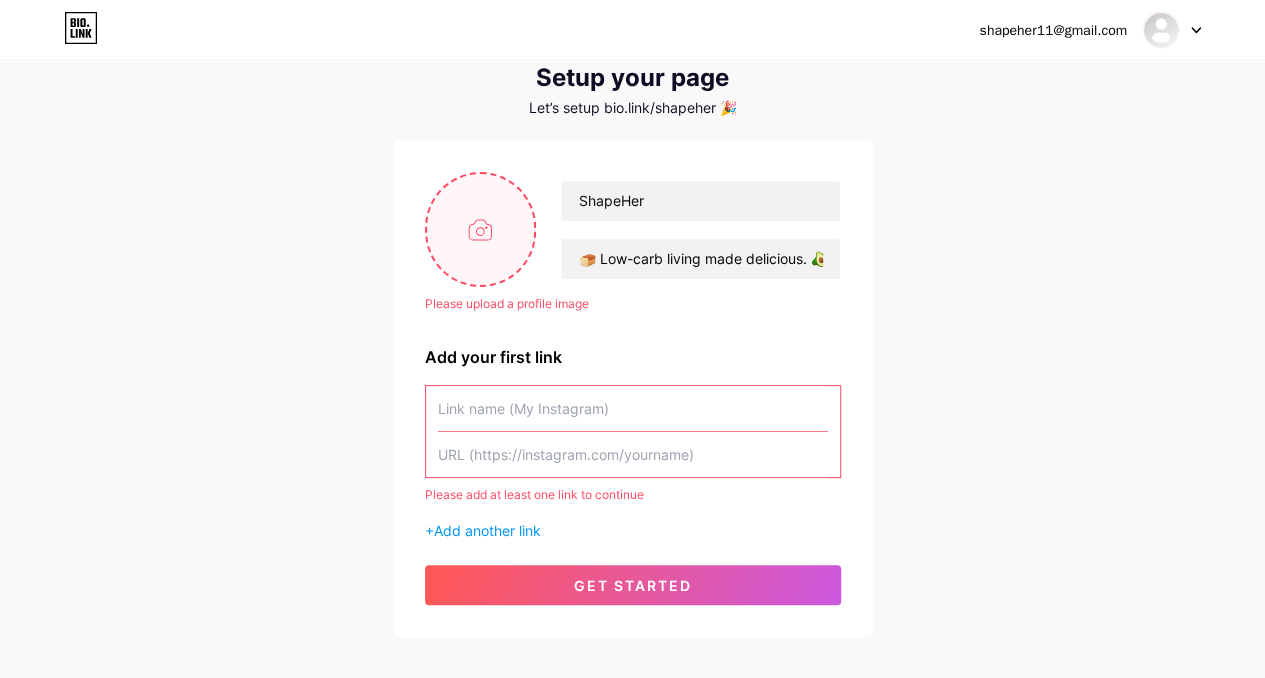 click at bounding box center (481, 229) 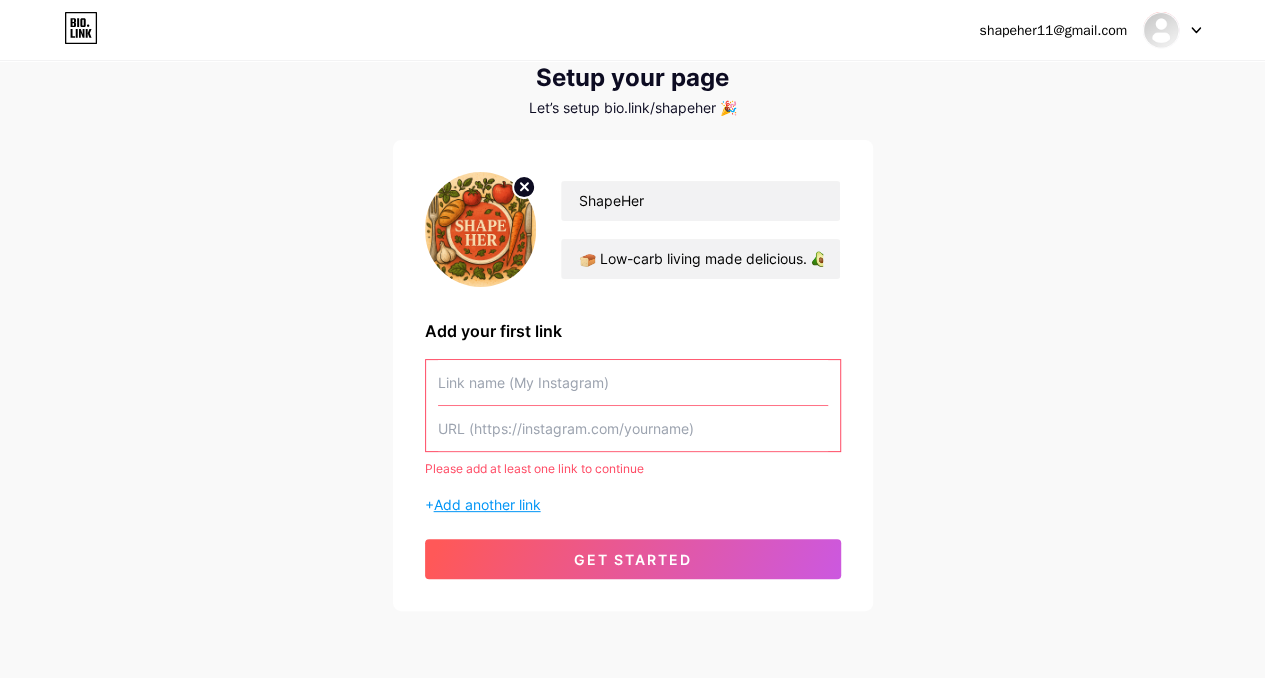 click on "Add another link" at bounding box center [487, 504] 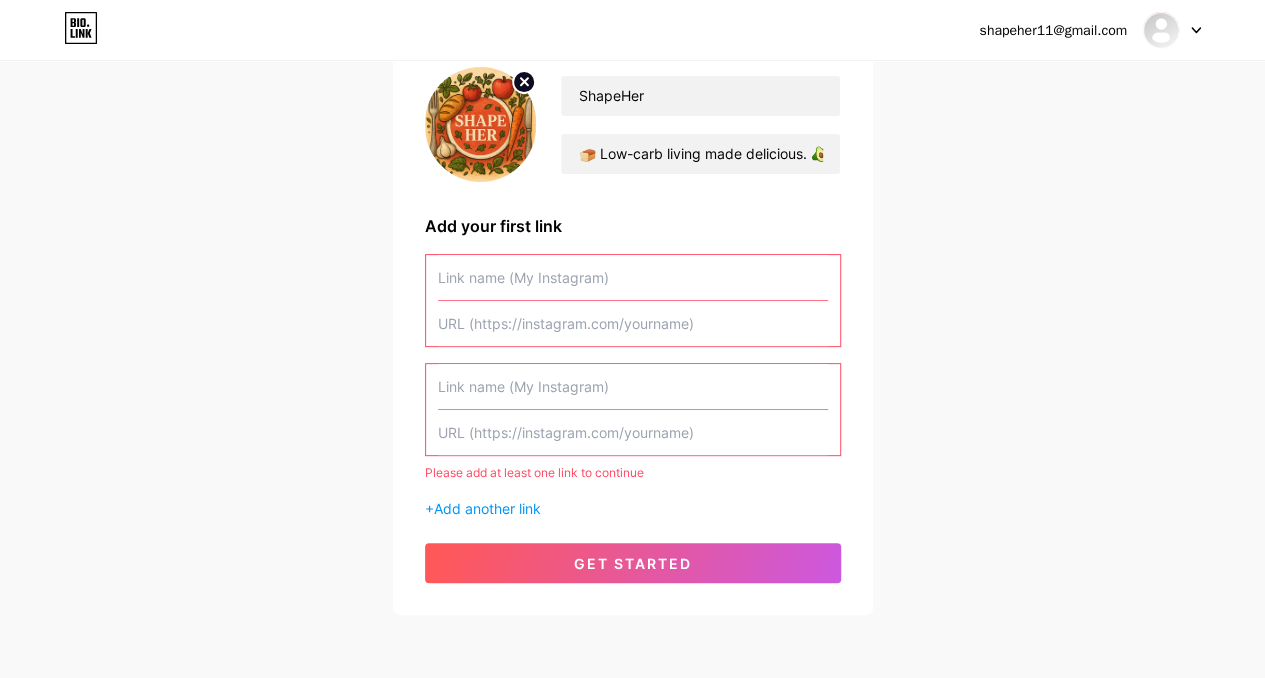 scroll, scrollTop: 176, scrollLeft: 0, axis: vertical 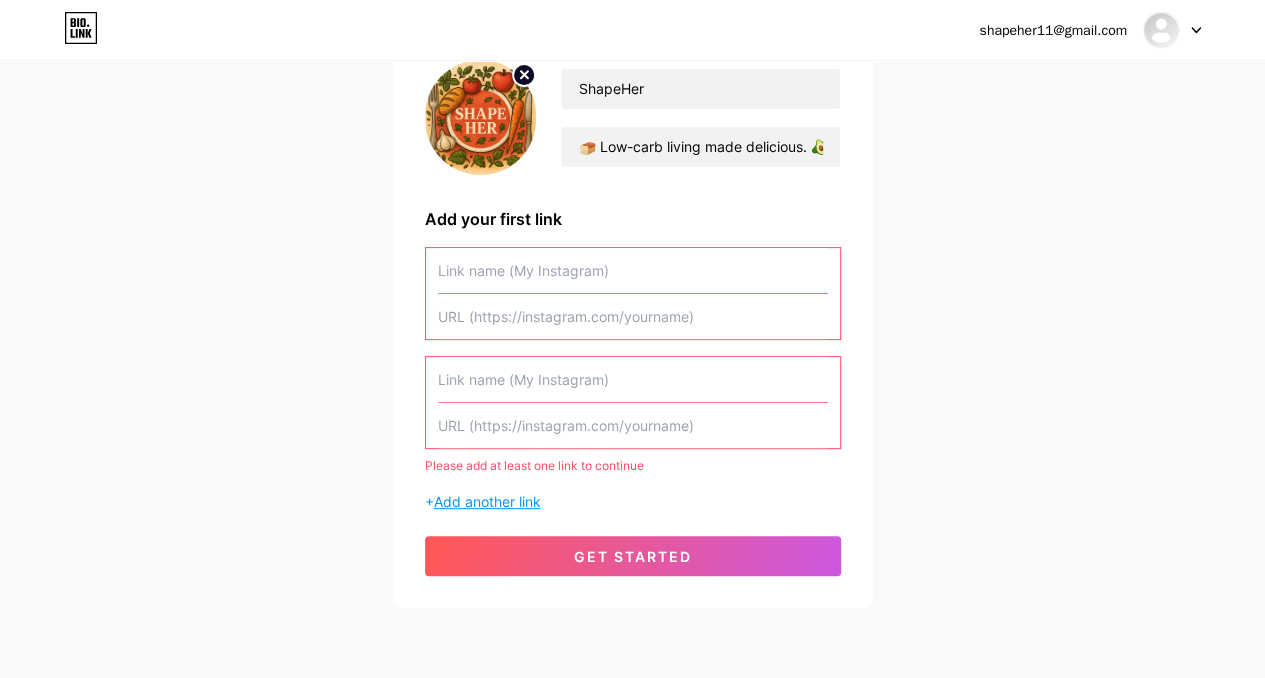 click on "Add another link" at bounding box center [487, 501] 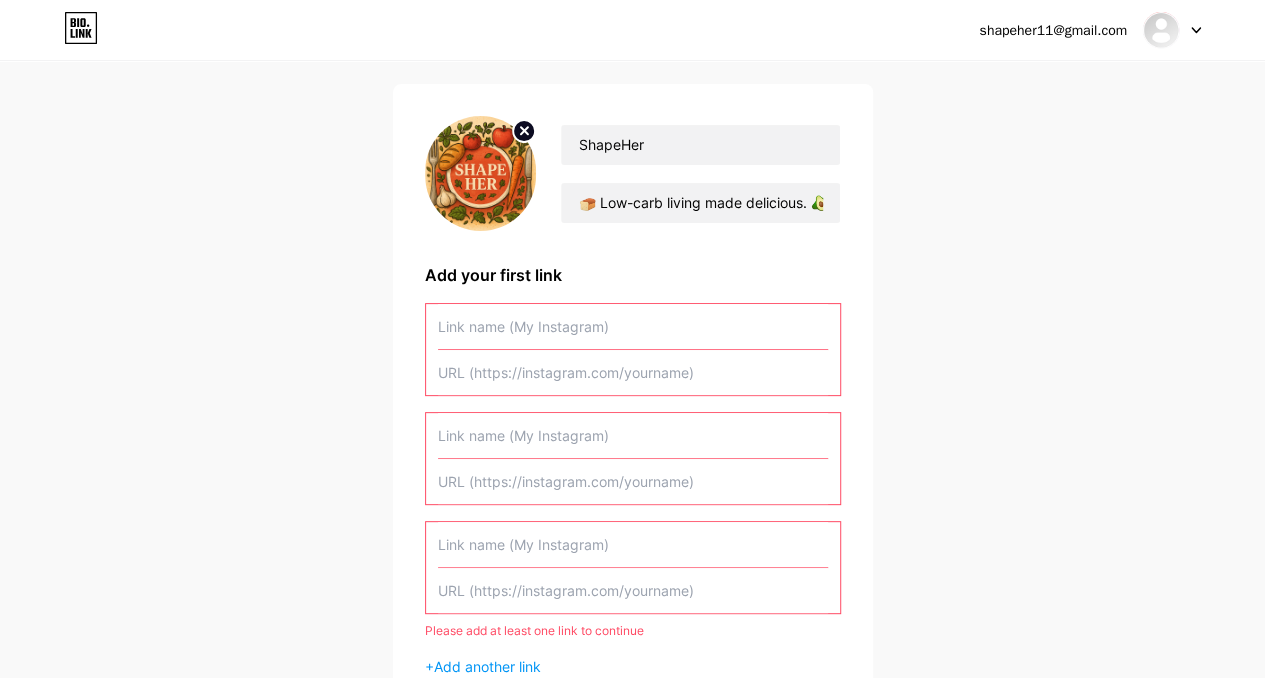 scroll, scrollTop: 119, scrollLeft: 0, axis: vertical 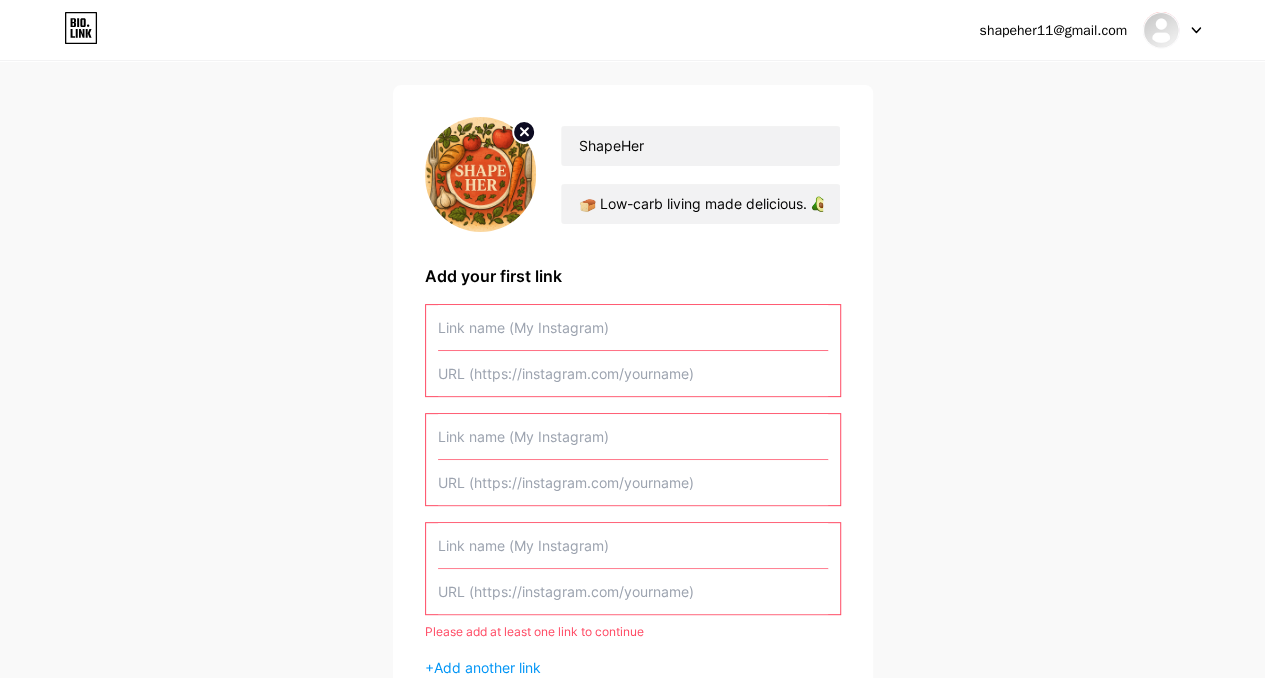 click at bounding box center (633, 327) 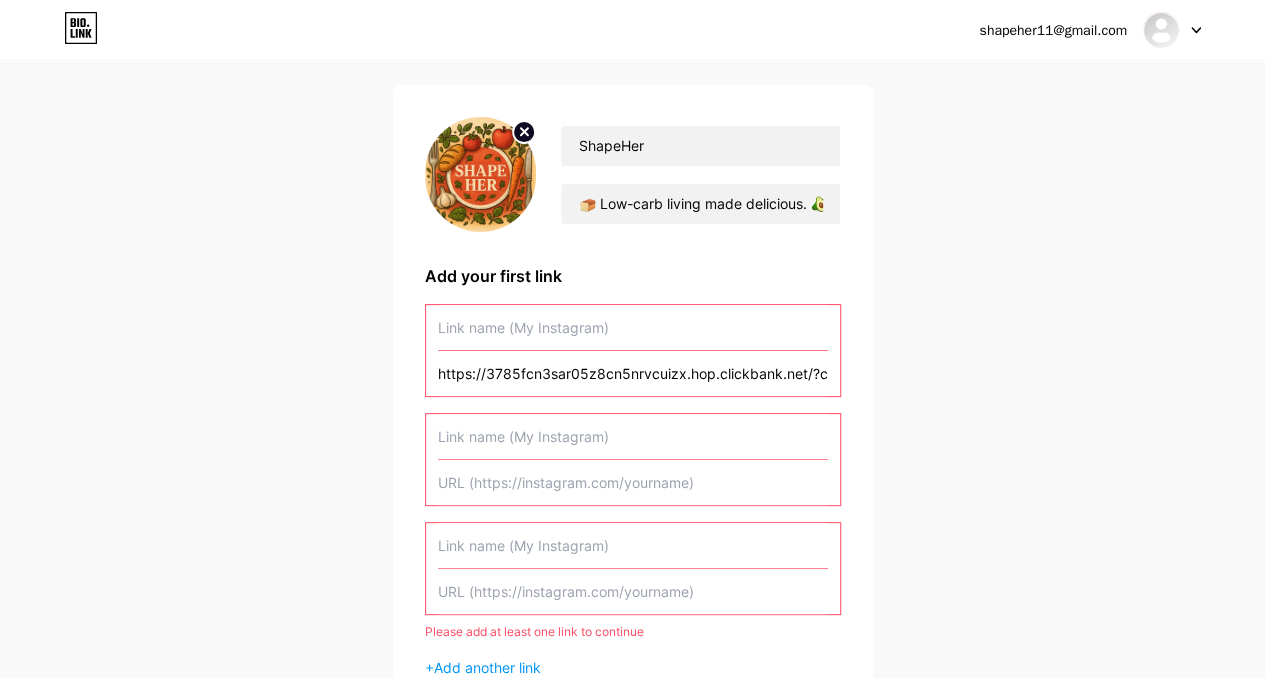 scroll, scrollTop: 0, scrollLeft: 813, axis: horizontal 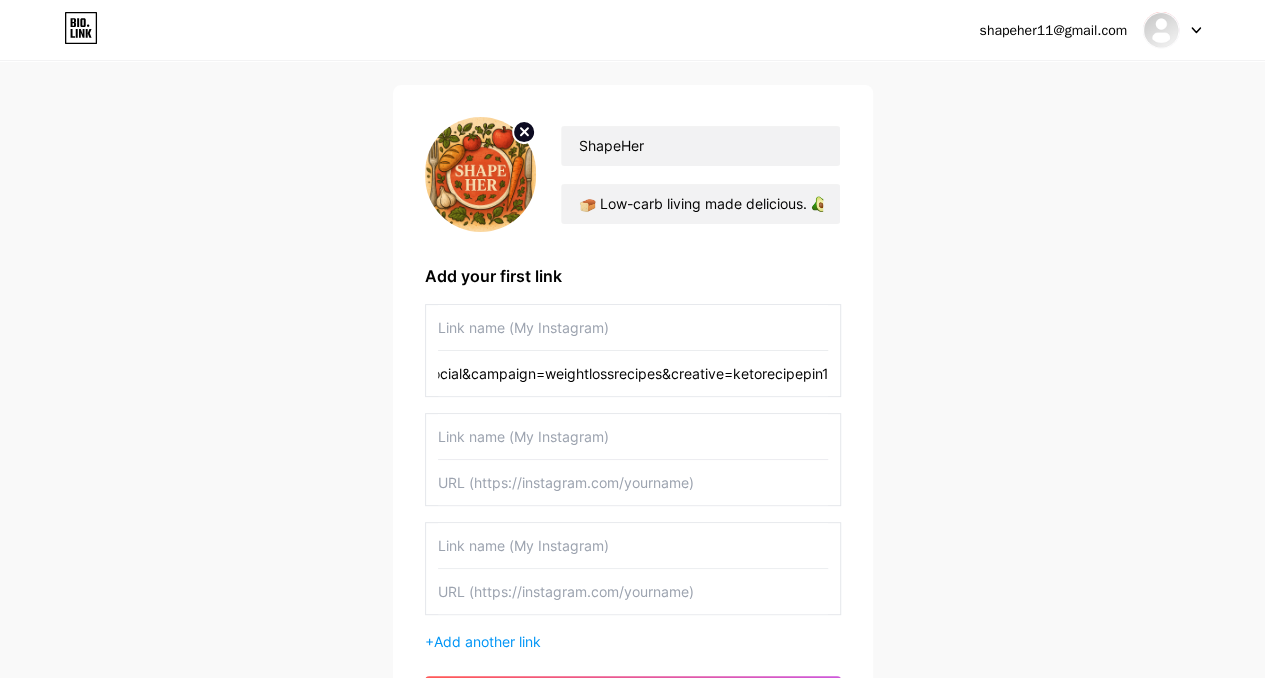 type on "https://3785fcn3sar05z8cn5nrvcuizx.hop.clickbank.net/?cbpage=carbloversketo&traffic_source=pinterest&traffic_type=Social&campaign=weightlossrecipes&creative=ketorecipepin1" 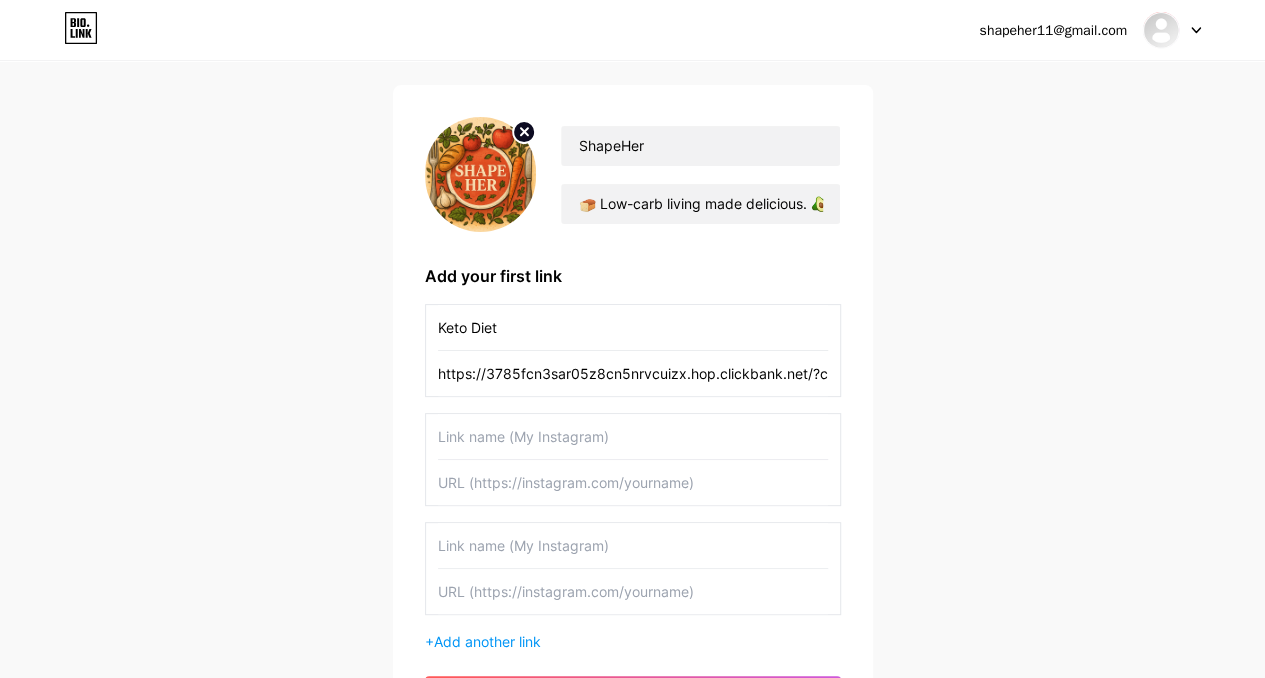 click at bounding box center (633, 436) 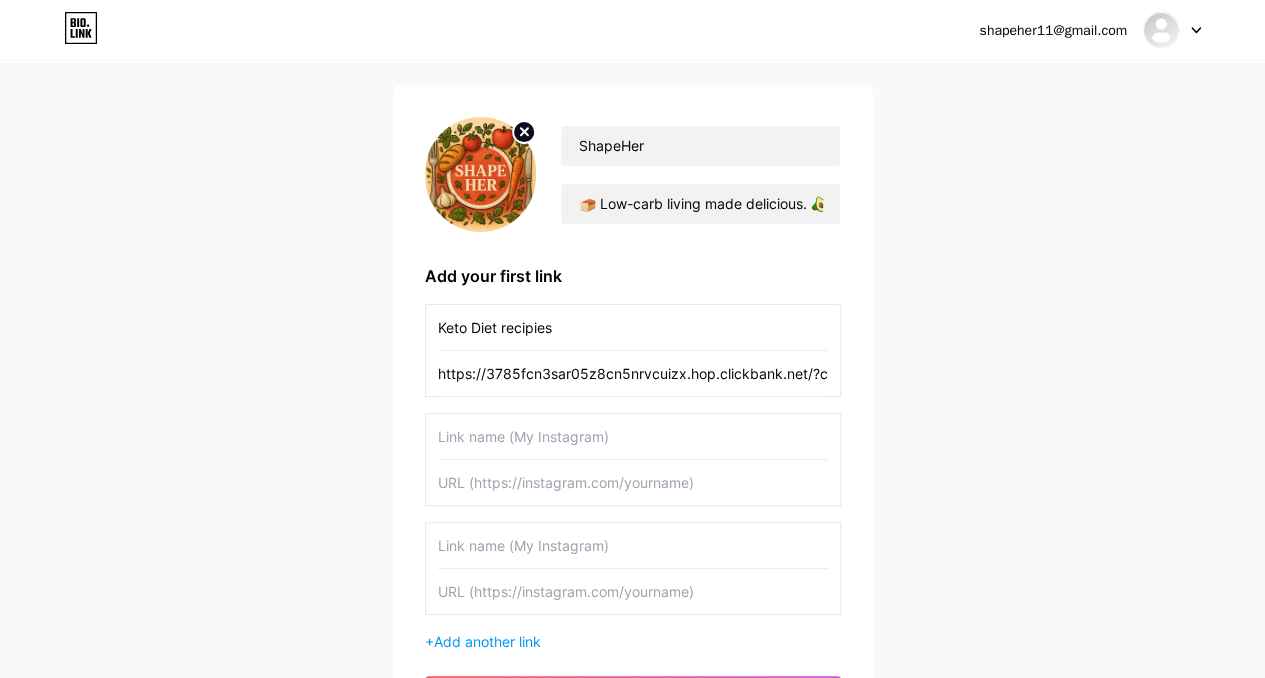 click on "Keto Diet recipies" at bounding box center [633, 327] 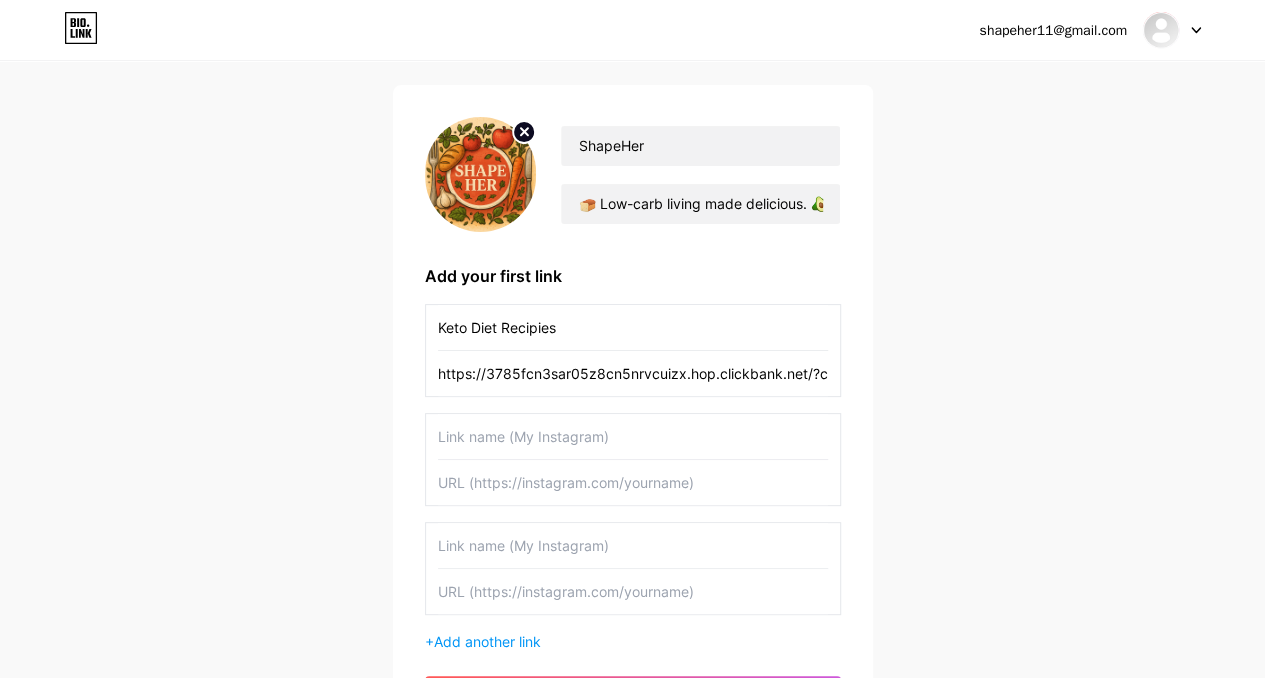 click on "Keto Diet Recipies" at bounding box center (633, 327) 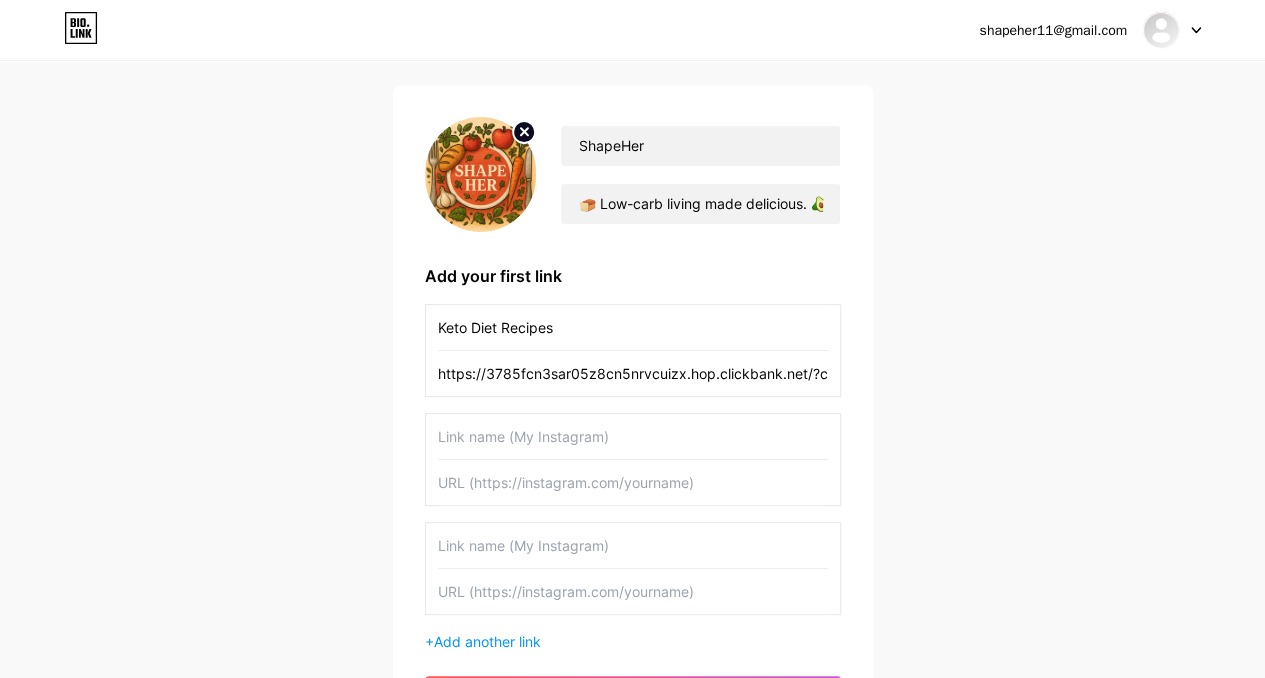 type on "Keto Diet Recipes" 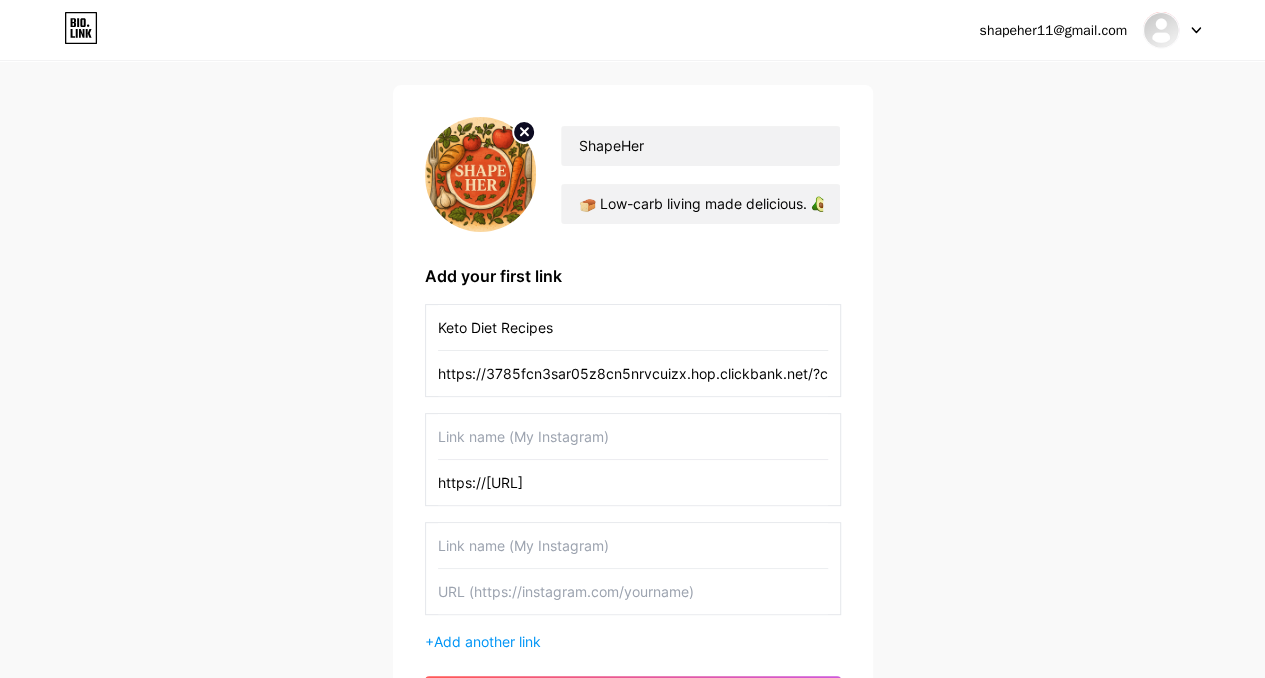 scroll, scrollTop: 0, scrollLeft: 670, axis: horizontal 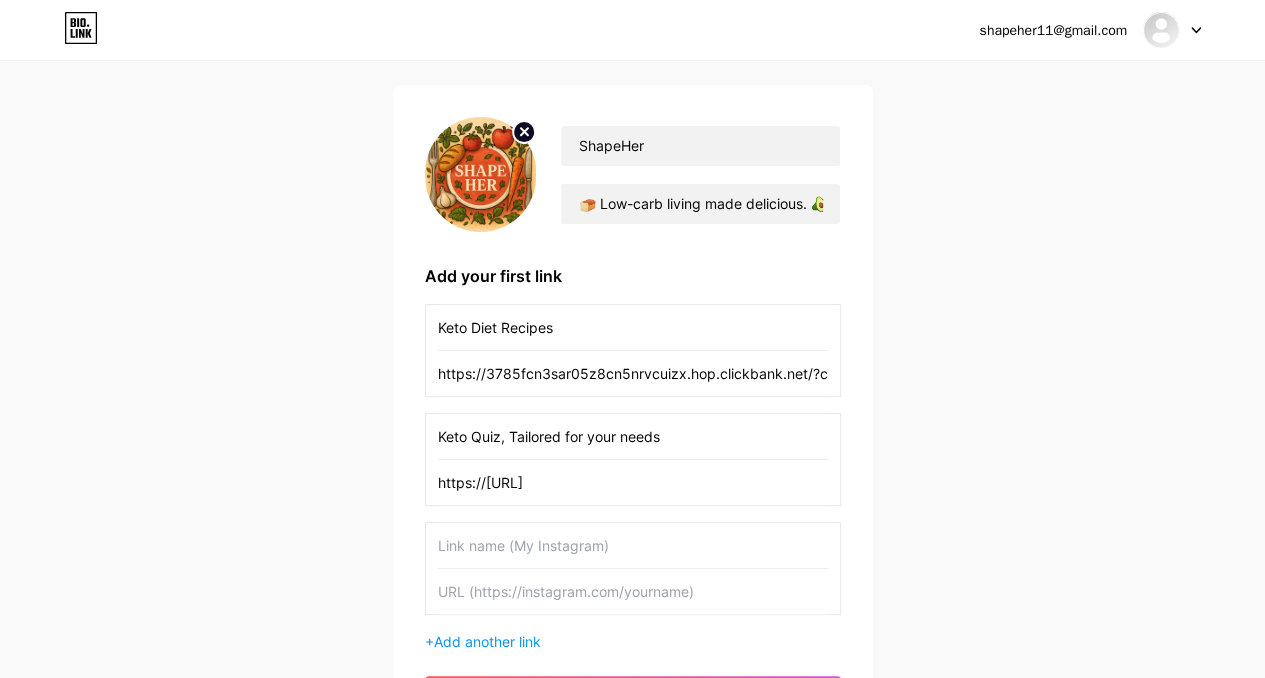 click on "Keto Quiz, Tailored for your needs" at bounding box center [633, 436] 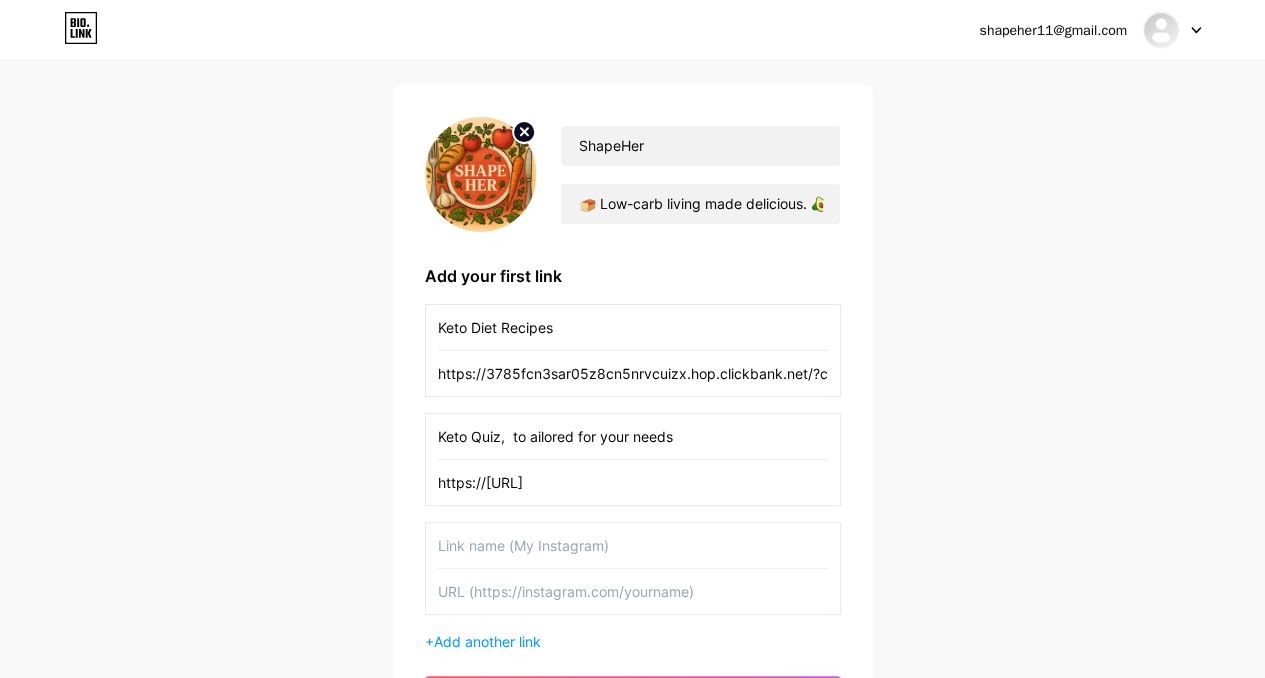 drag, startPoint x: 694, startPoint y: 434, endPoint x: 551, endPoint y: 448, distance: 143.68369 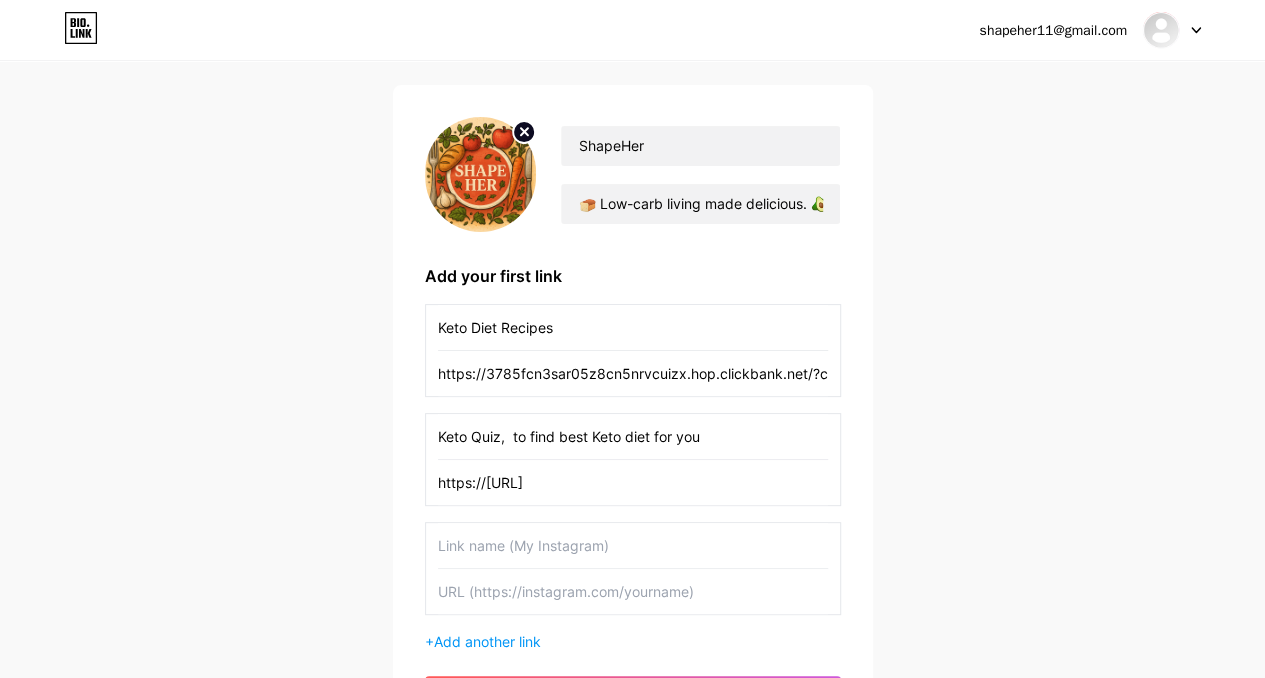 click on "Keto Quiz,  to find best Keto diet for you" at bounding box center (633, 436) 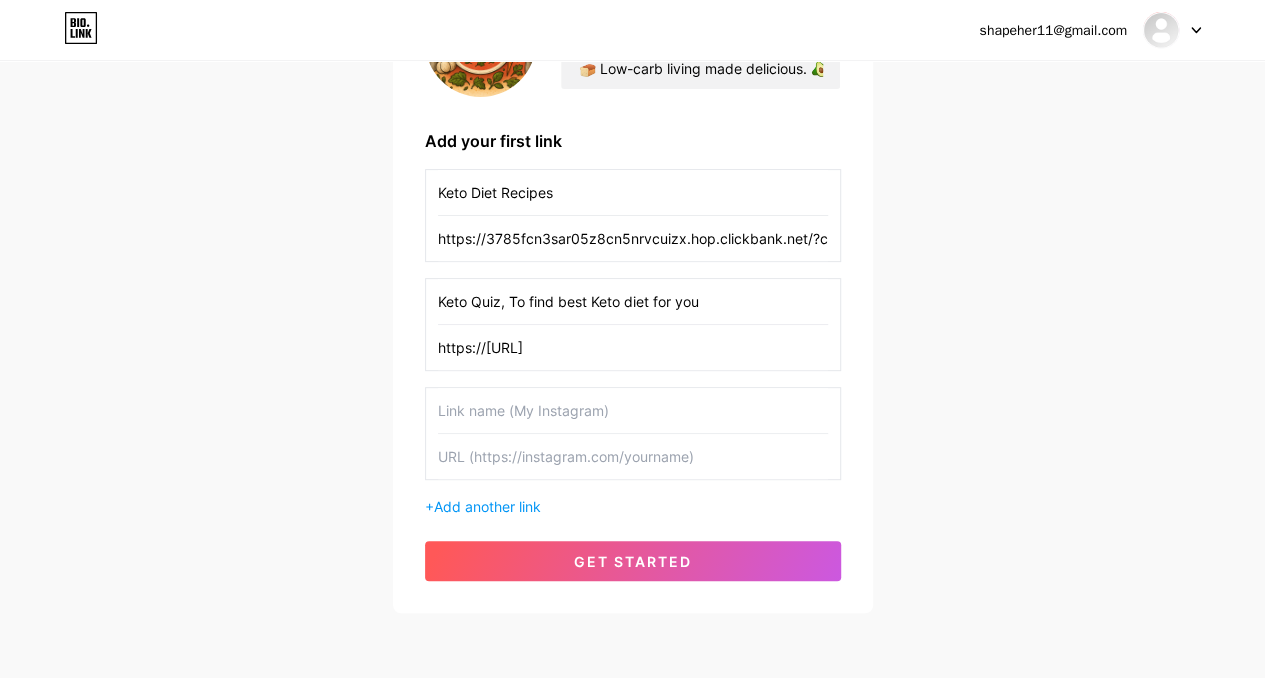 scroll, scrollTop: 255, scrollLeft: 0, axis: vertical 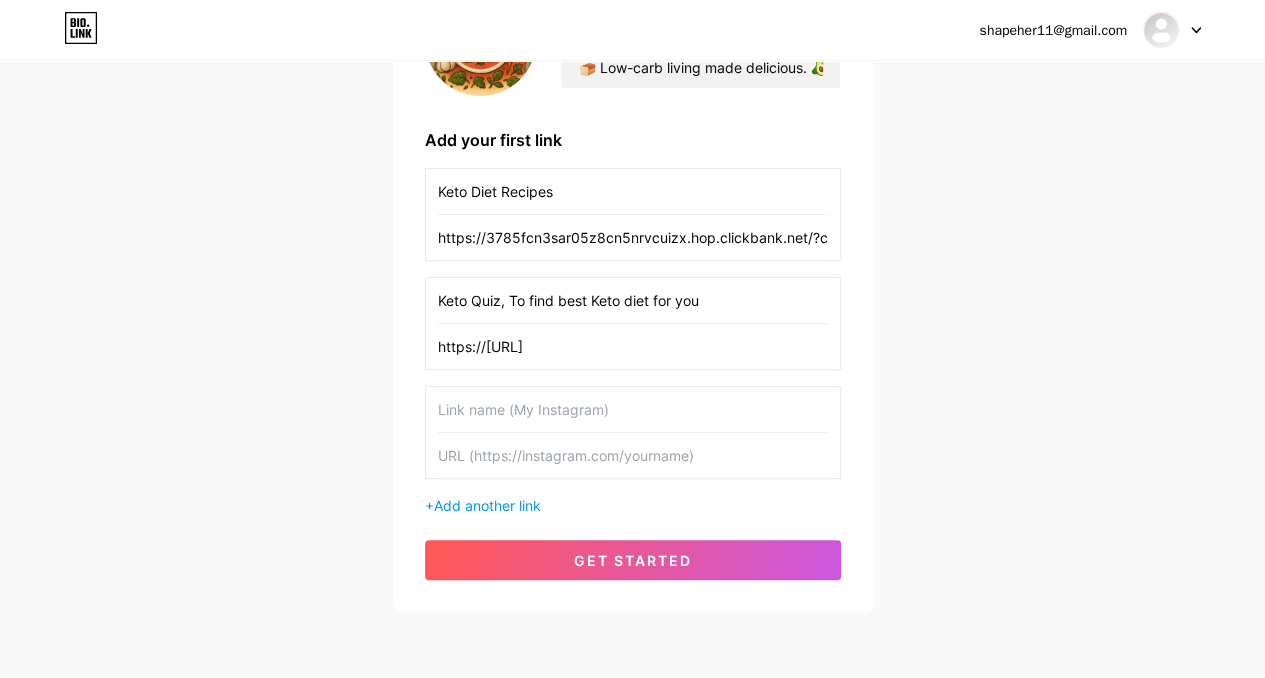 type on "Keto Quiz, To find best Keto diet for you" 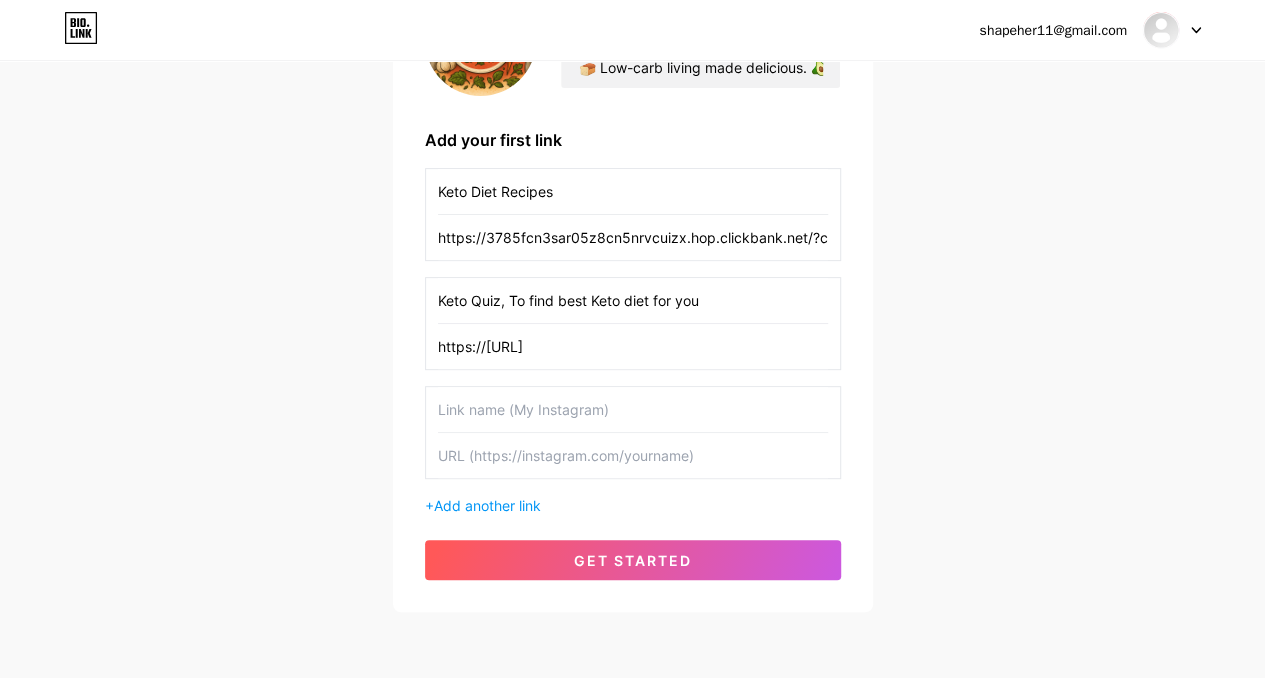 click at bounding box center (633, 455) 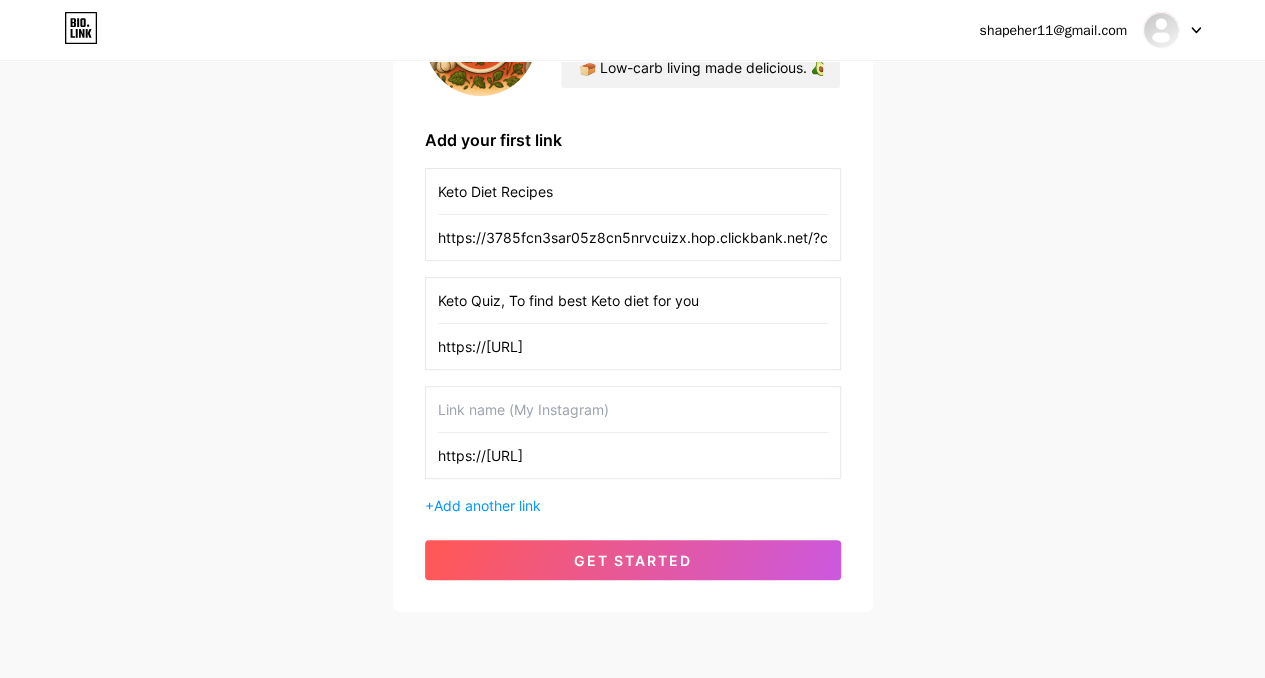 scroll, scrollTop: 0, scrollLeft: 642, axis: horizontal 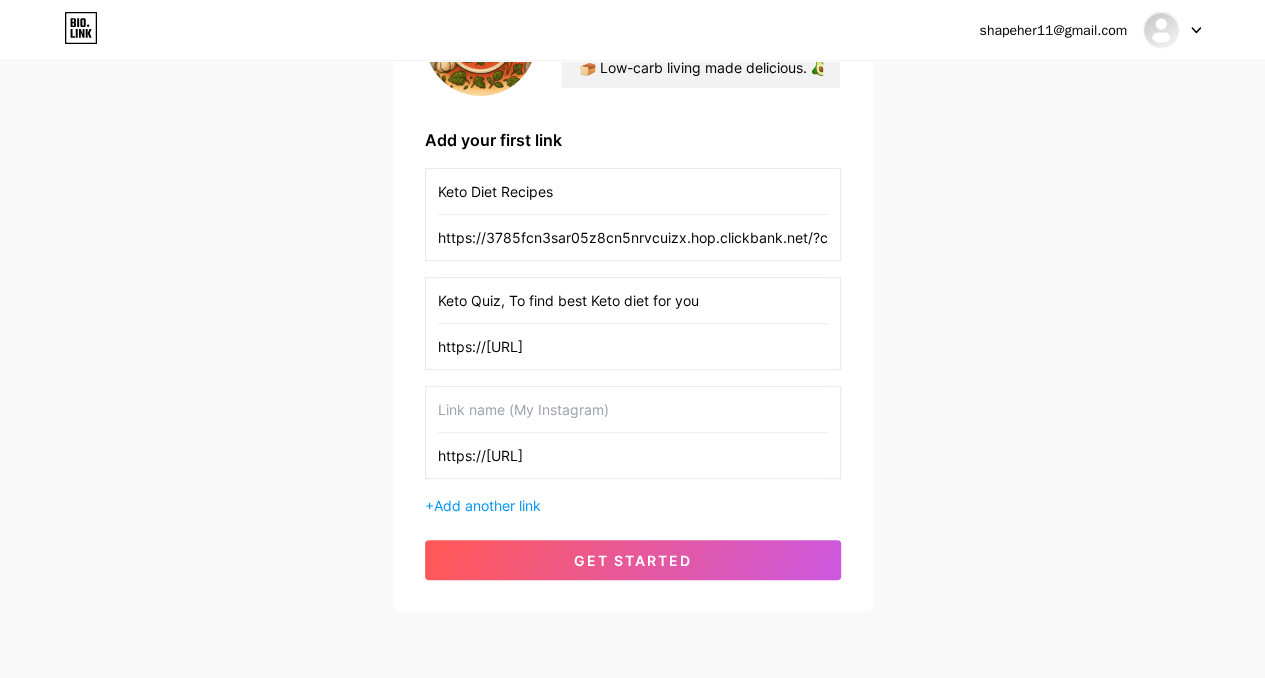 type on "https://[URL]" 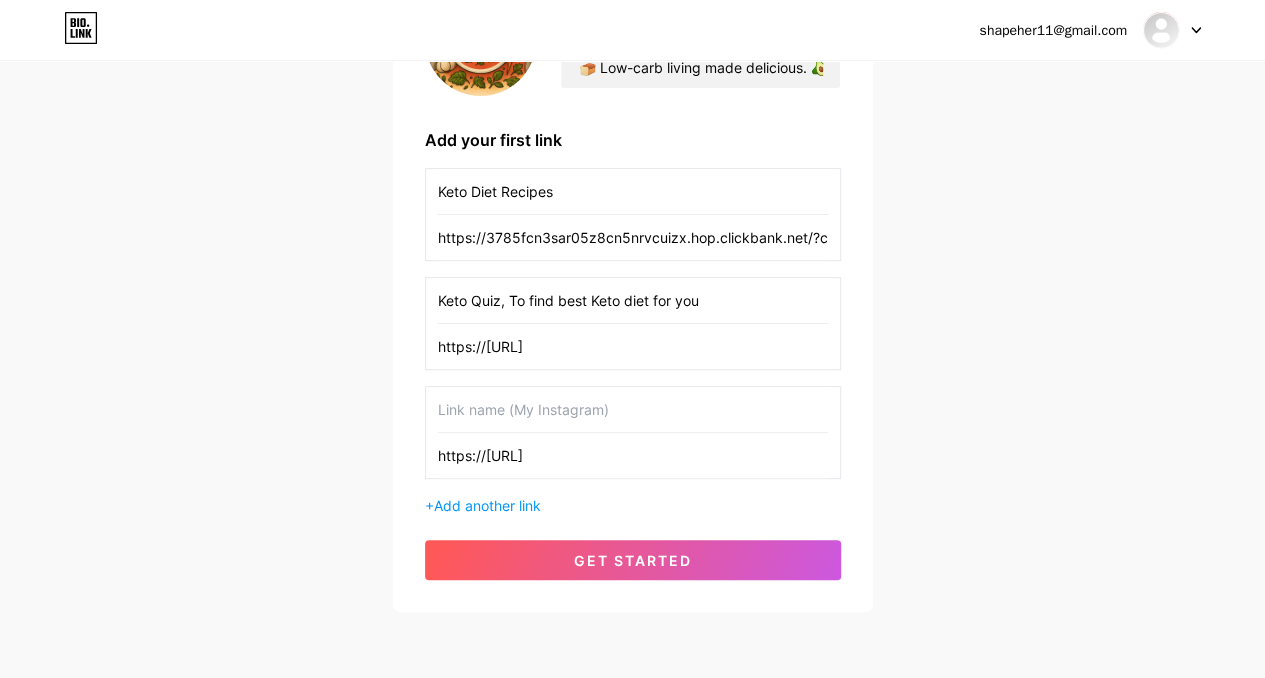 scroll, scrollTop: 0, scrollLeft: 0, axis: both 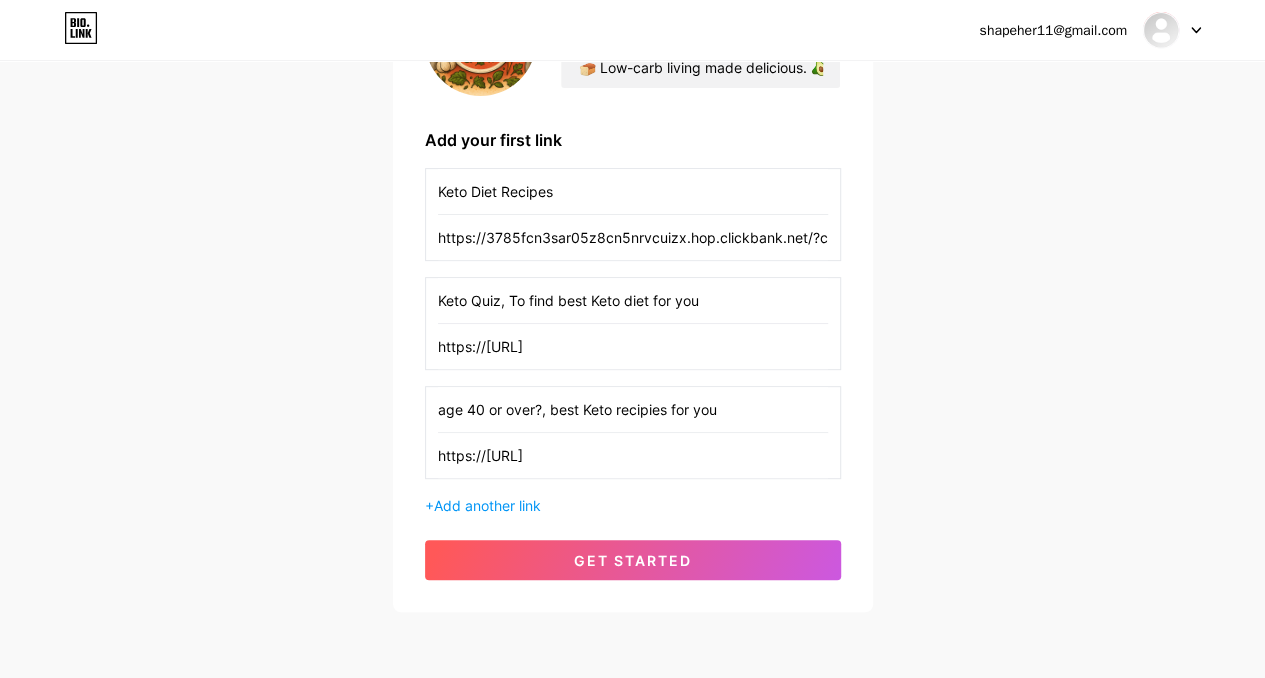 click on "age 40 or over?, best Keto recipies for you" at bounding box center (633, 409) 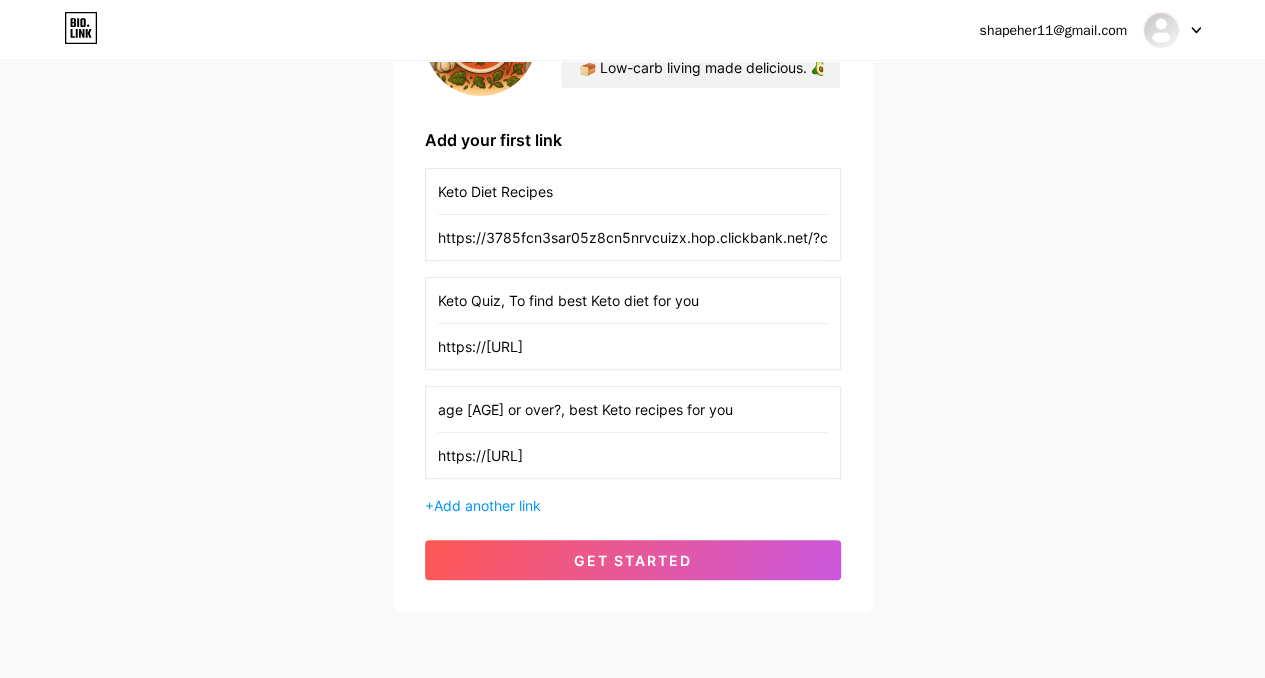 click on "age [AGE] or over?, best Keto recipes for you" at bounding box center (633, 409) 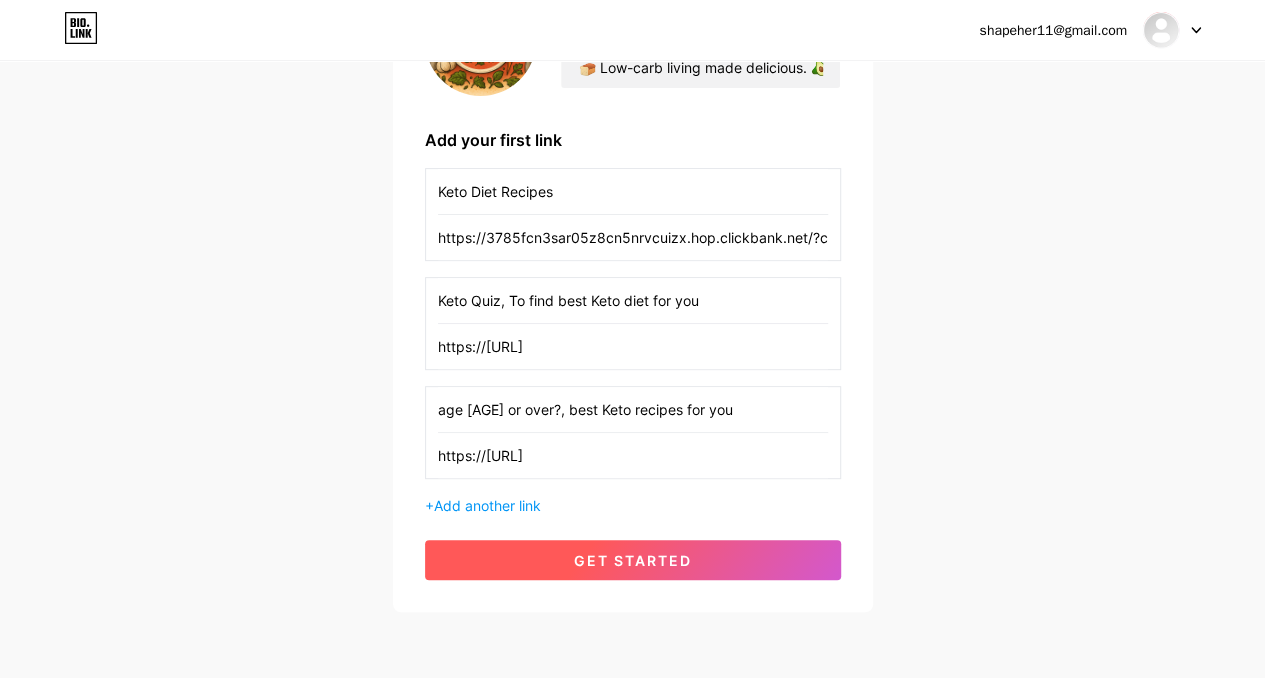 type on "age [AGE] or over?, best Keto recipes for you" 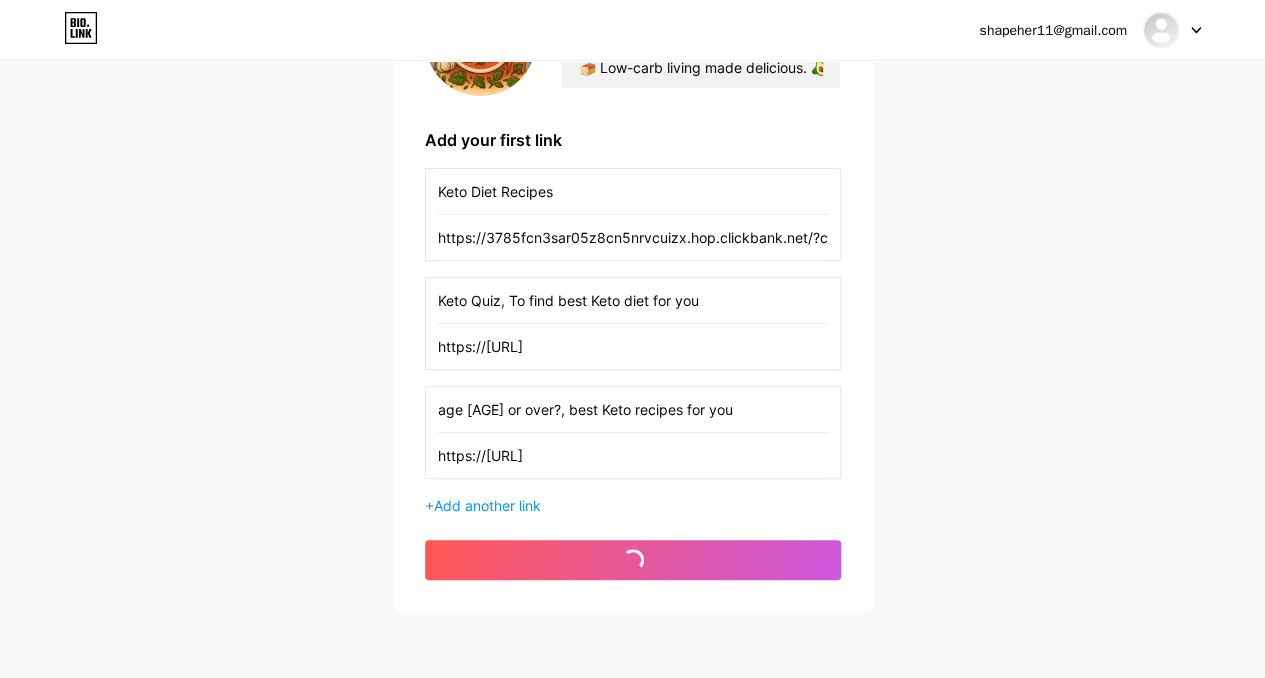 scroll, scrollTop: 0, scrollLeft: 0, axis: both 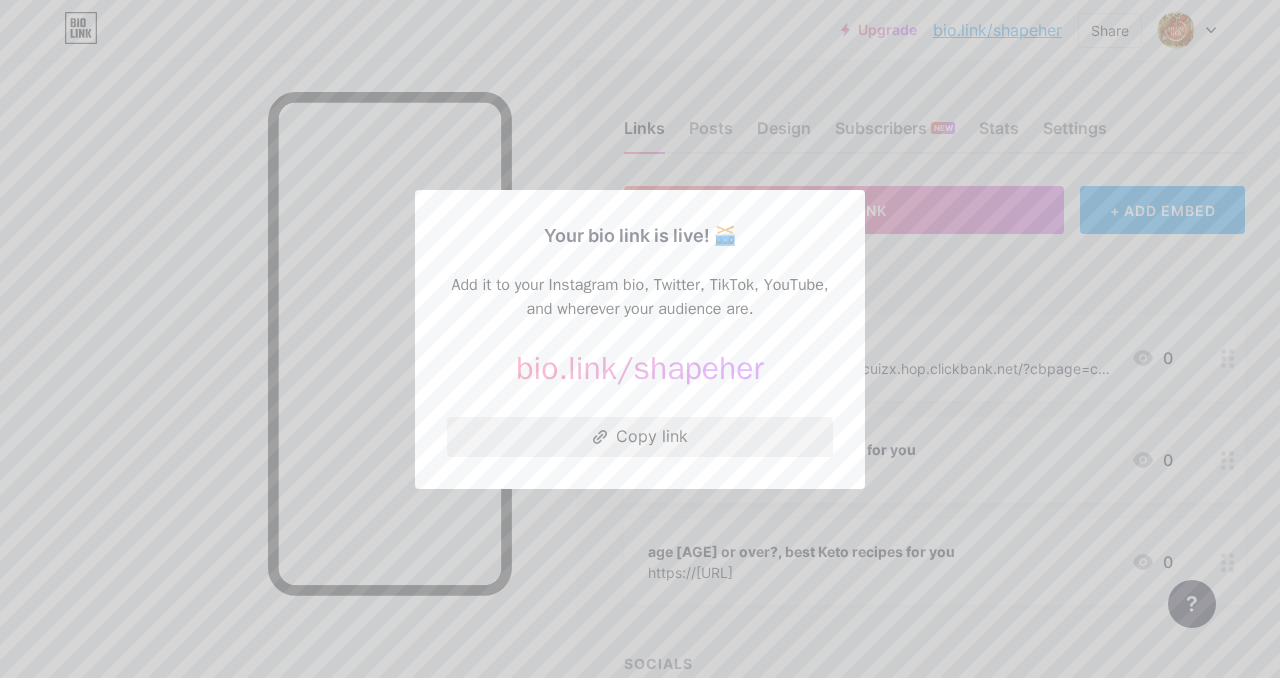 click on "Copy link" at bounding box center (640, 437) 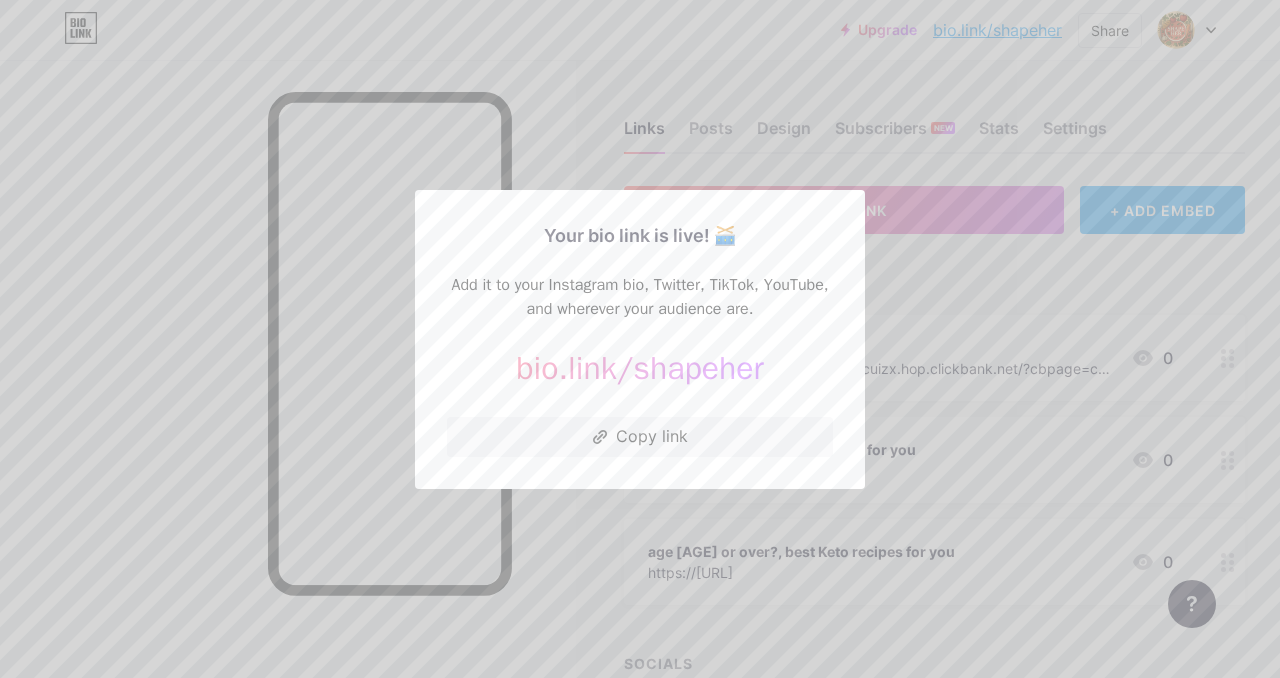 click on "Your bio link is live! 🥁
Add it to your Instagram bio, Twitter, TikTok, YouTube, and wherever your audience are.
bio.link/ shapeher   https://bio.link/shapeher      Copy link" at bounding box center [640, 339] 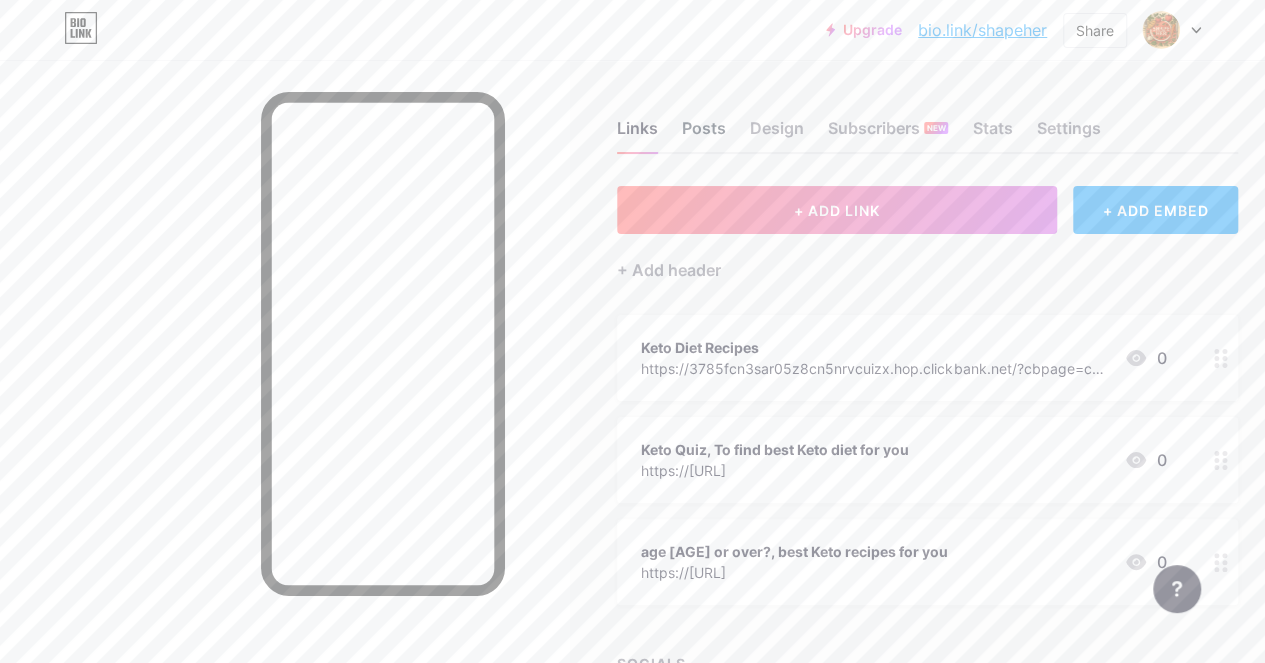 click on "Posts" at bounding box center (704, 134) 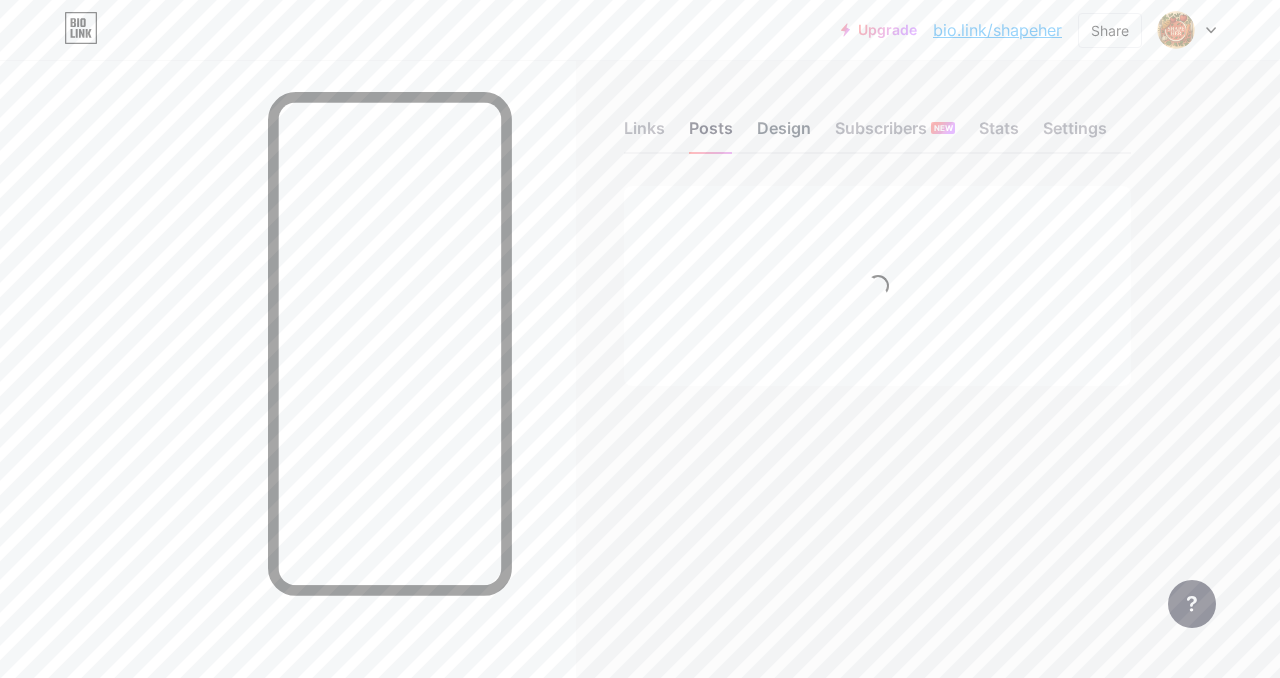 click on "Design" at bounding box center (784, 134) 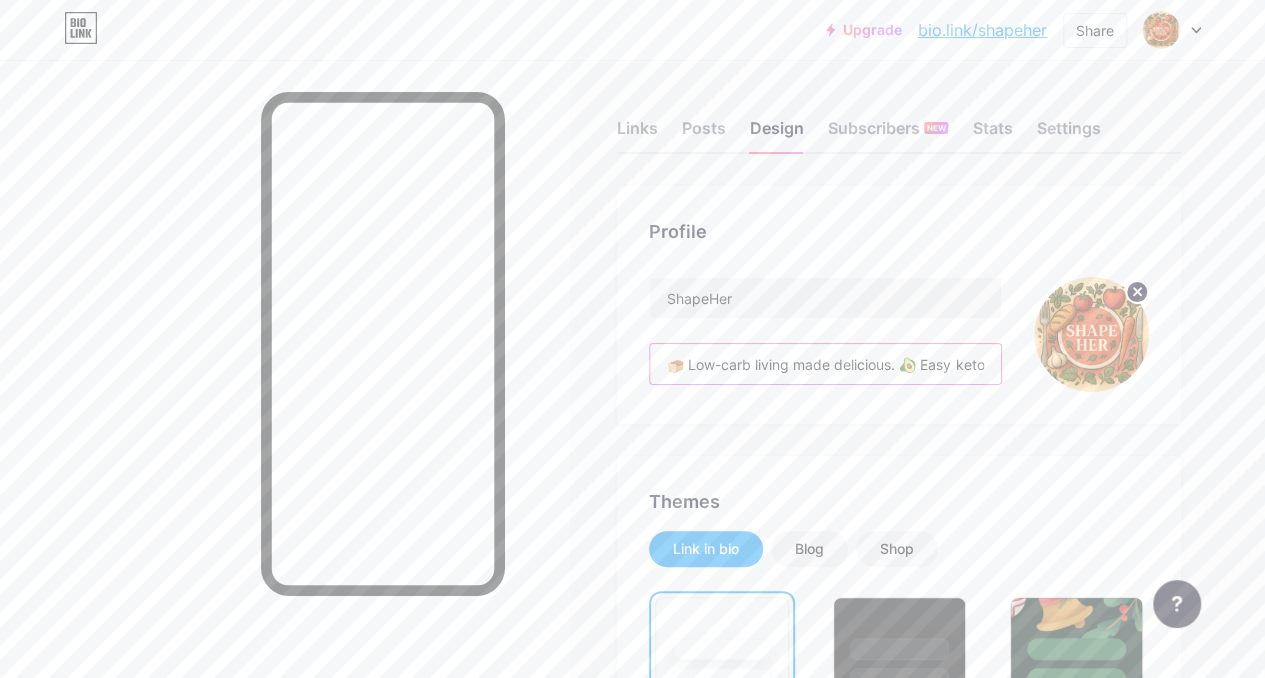 click on "🍞 Low-carb living made delicious. 🥑 Easy keto recipes, guilt-free breads, and smart swaps. 👉 Tap the link for my go-to keto essentials" at bounding box center [825, 364] 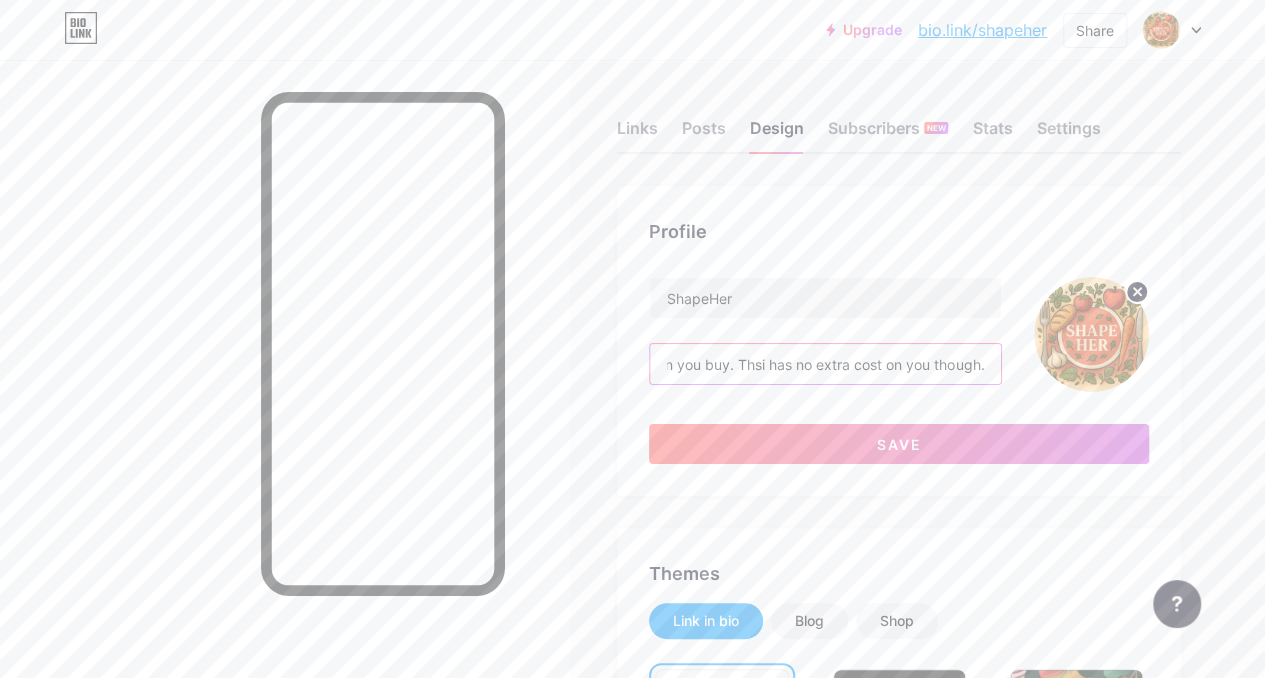 scroll, scrollTop: 0, scrollLeft: 1364, axis: horizontal 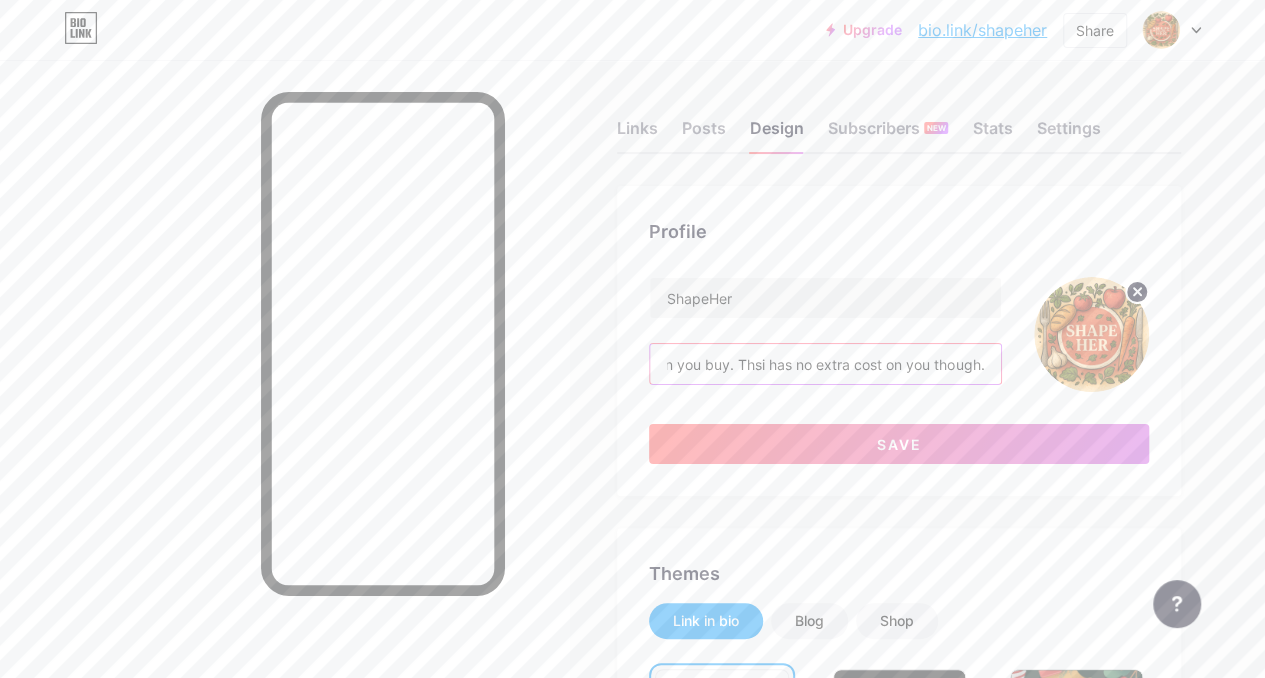 click on "🍞 Low-carb living made delicious. 🥑 Easy keto recipes, guilt-free breads, and smart swaps. 👉 Tap the link for my go-to keto essentials (Note) These are affilaite links menaing we earn a percentage when you buy. Thsi has no extra cost on you though." at bounding box center [825, 364] 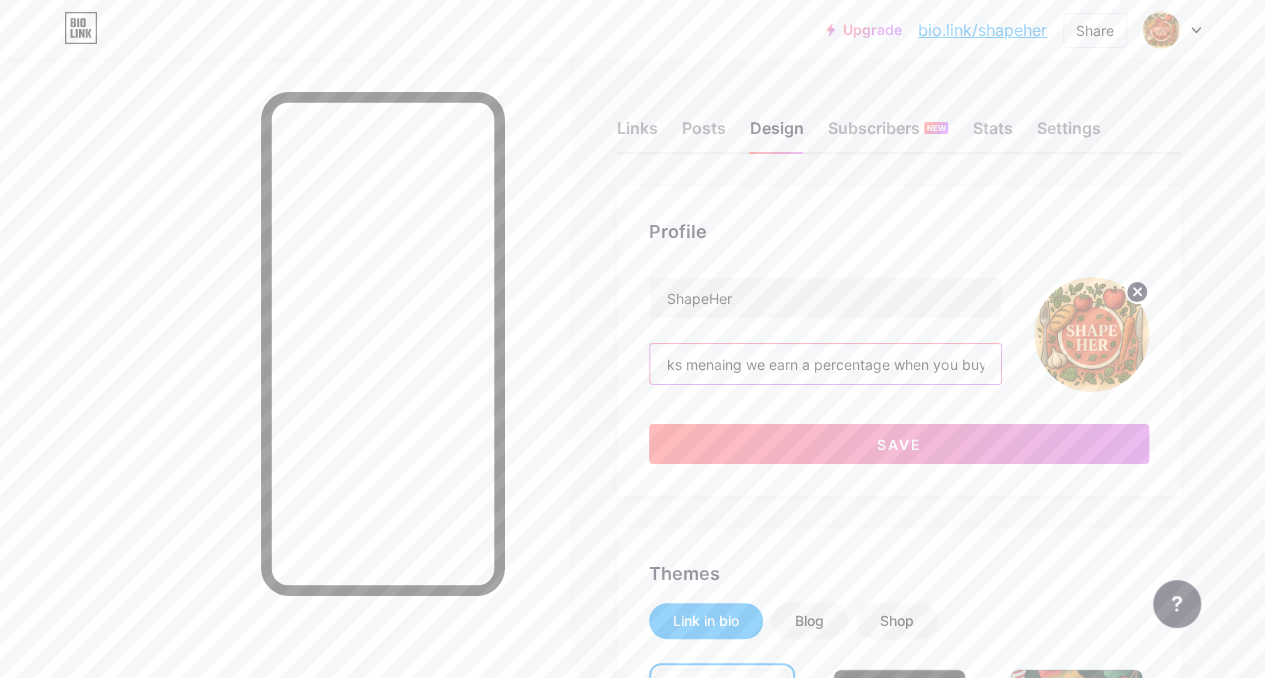 scroll, scrollTop: 0, scrollLeft: 1080, axis: horizontal 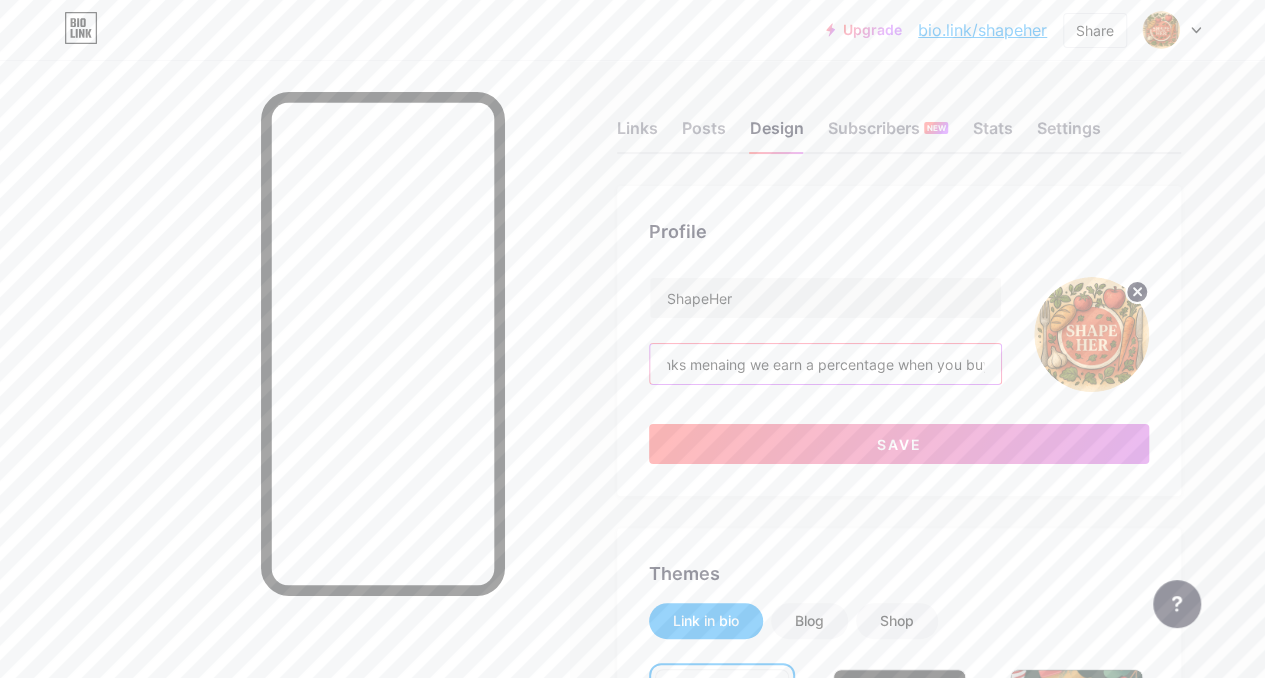 click on "🍞 Low-carb living made delicious. 🥑 Easy keto recipes, guilt-free breads, and smart swaps. 👉 Tap the link for my go-to keto essentials (Note) These are affilaite links menaing we earn a percentage when you buy. This has no extra cost on you though." at bounding box center [825, 364] 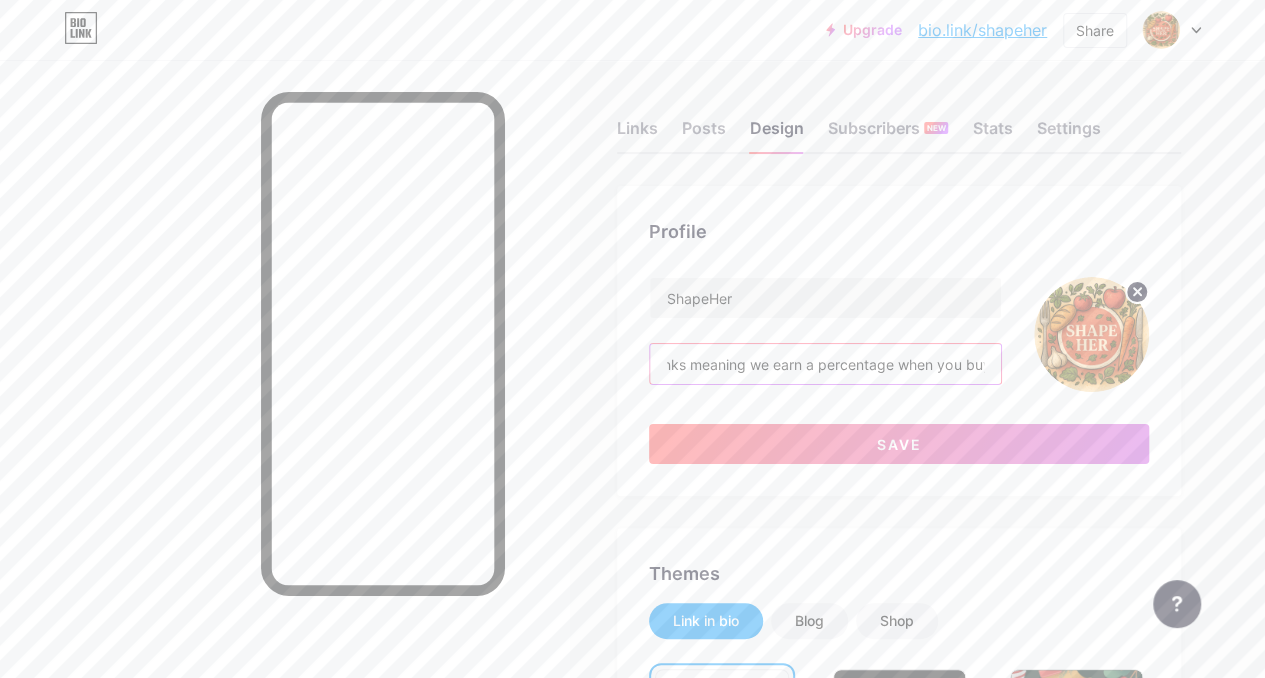 click on "🍞 Low-carb living made delicious. 🥑 Easy keto recipes, guilt-free breads, and smart swaps. 👉 Tap the link for my go-to keto essentials (Note) These are affilaite links meaning we earn a percentage when you buy. This has no extra cost on you though." at bounding box center [825, 364] 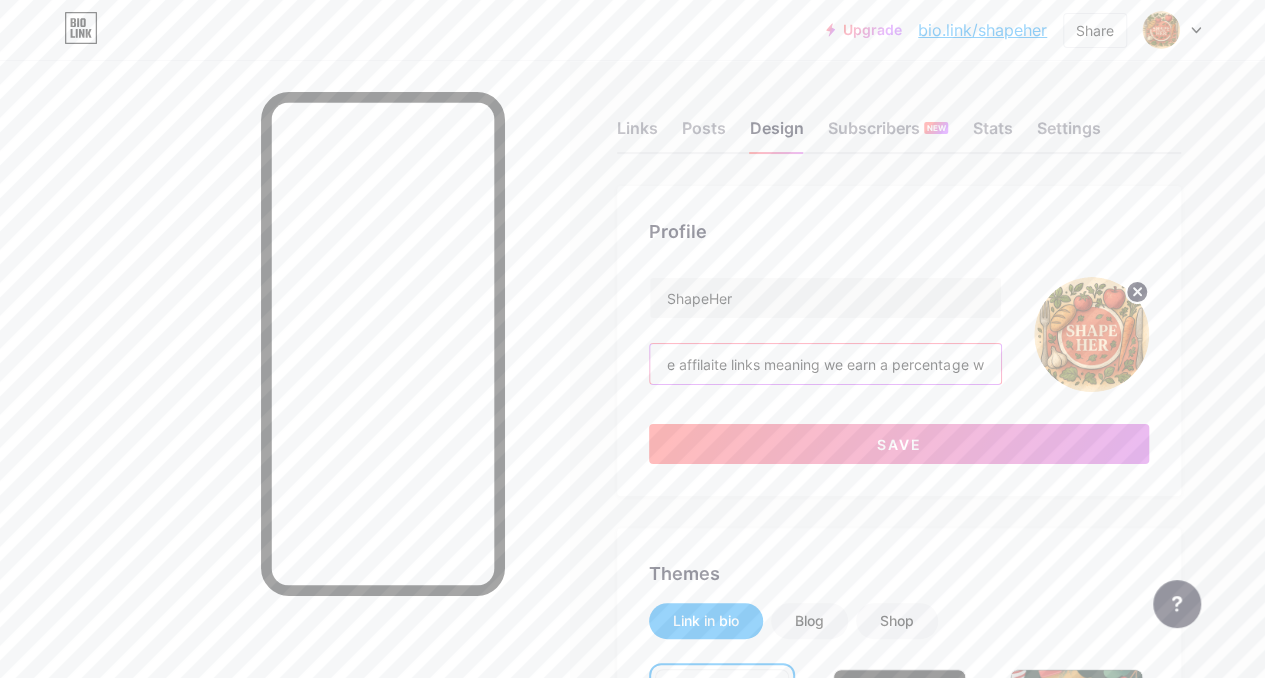 scroll, scrollTop: 0, scrollLeft: 978, axis: horizontal 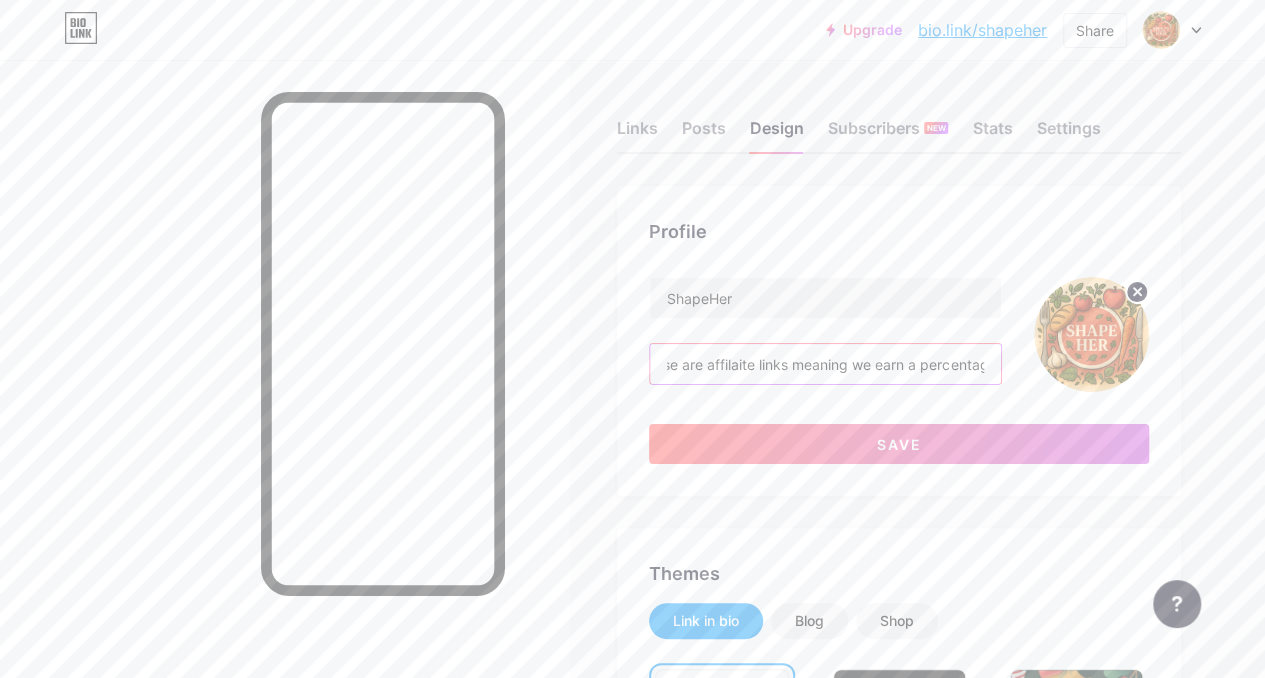 click on "🍞 Low-carb living made delicious. 🥑 Easy keto recipes, guilt-free breads, and smart swaps. 👉 Tap the link for my go-to keto essentials (Note) These are affilaite links meaning we earn a percentage when you buy. This has no extra cost on you though." at bounding box center [825, 364] 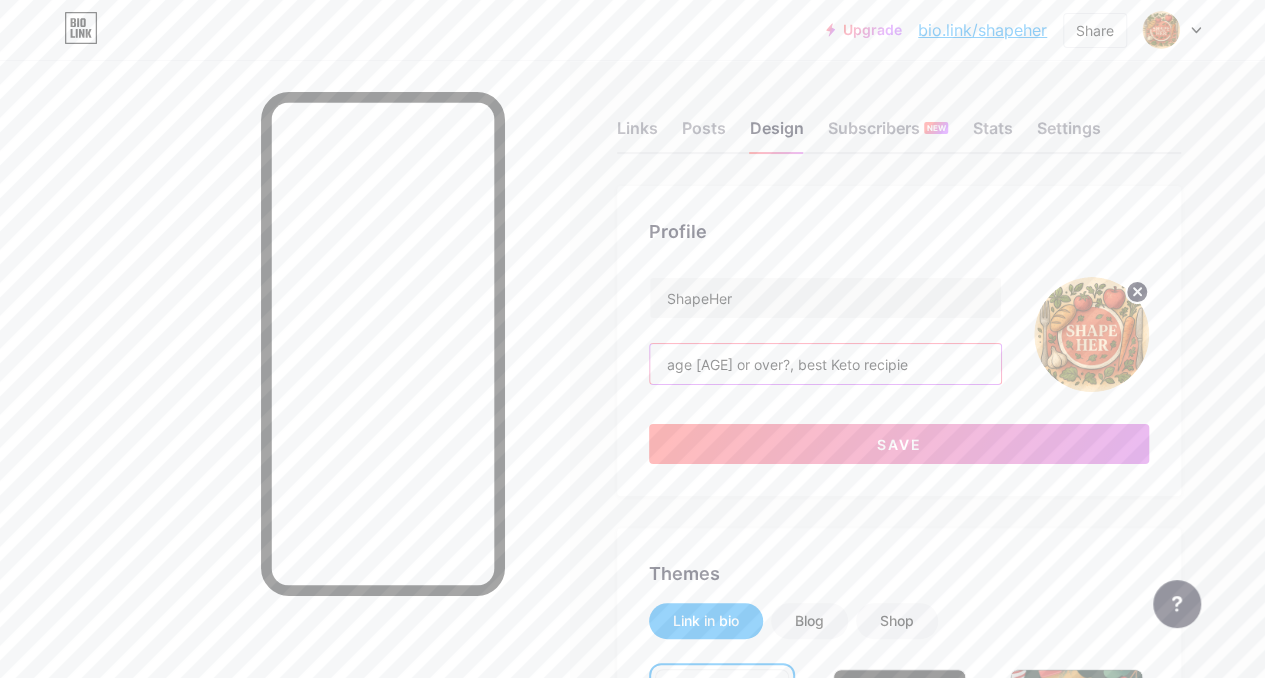 click on "age [AGE] or over?, best Keto recipie" at bounding box center (825, 364) 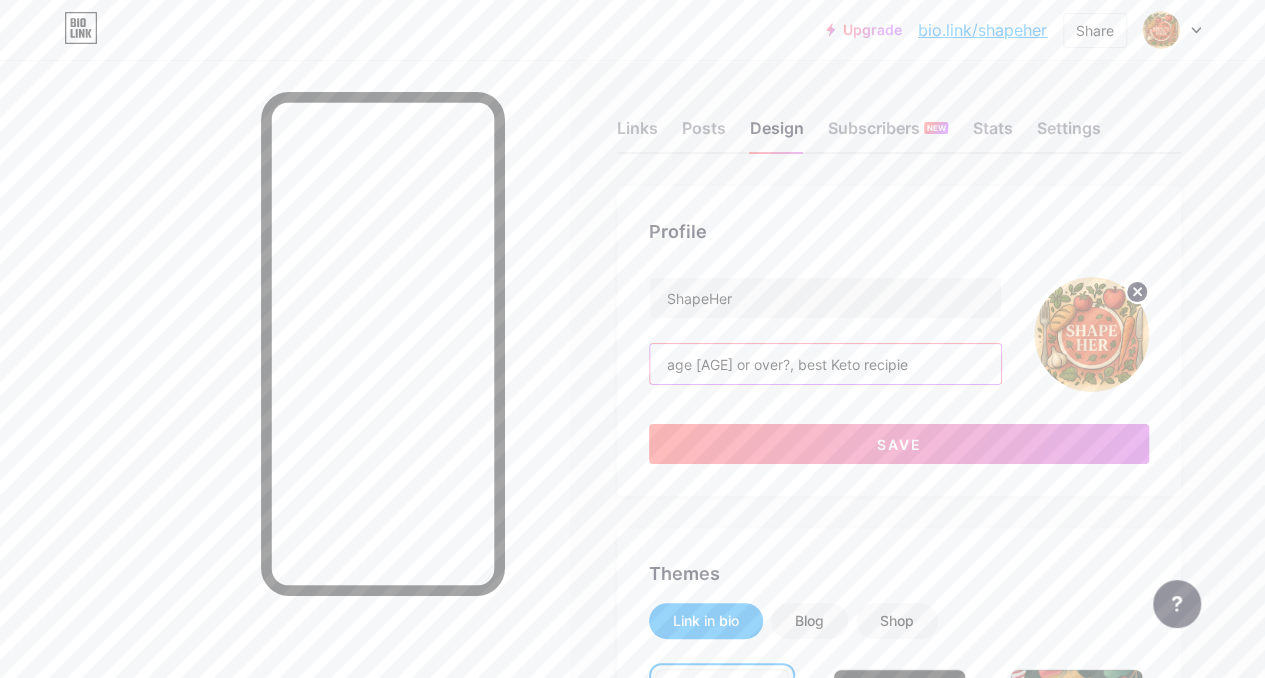scroll, scrollTop: 0, scrollLeft: 841, axis: horizontal 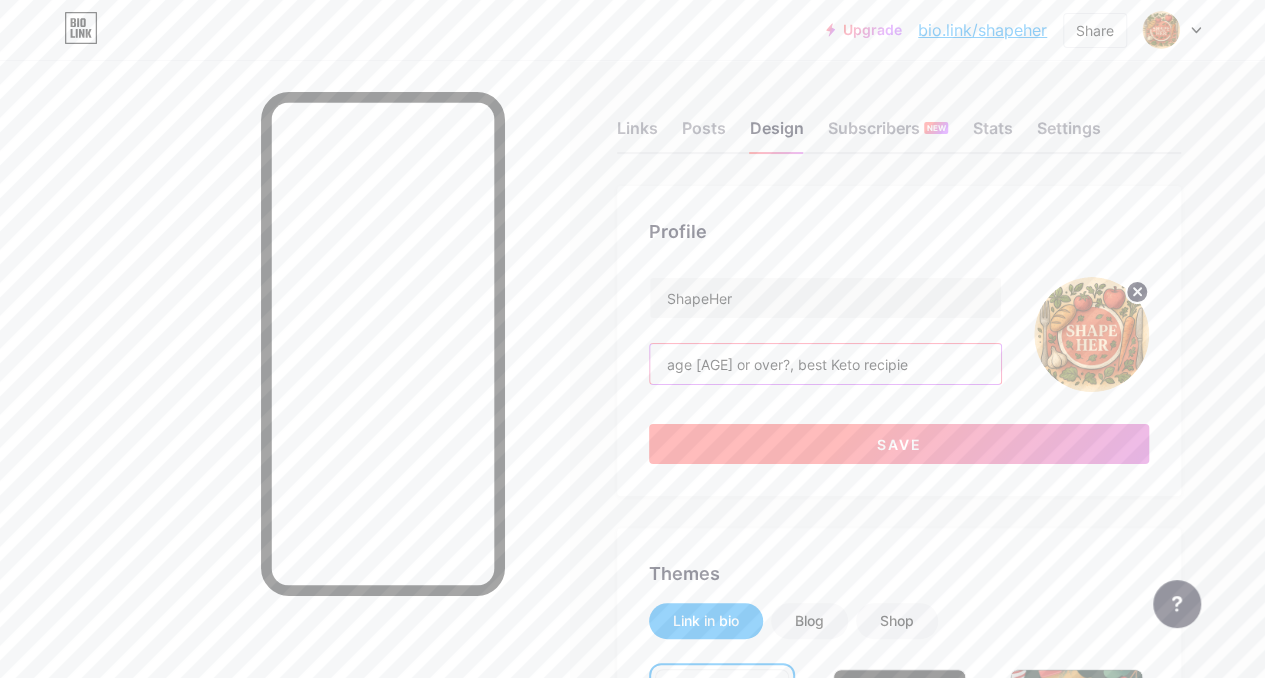 type on "age [AGE] or over?, best Keto recipie" 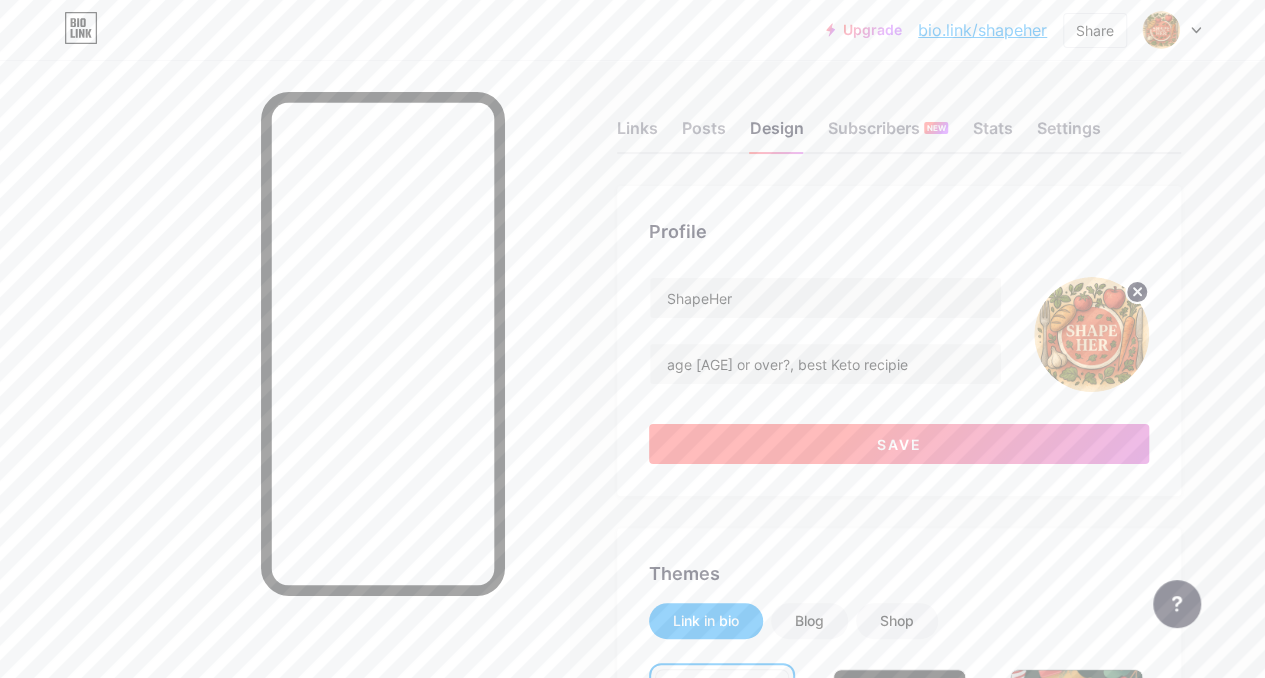 click on "Save" at bounding box center (899, 444) 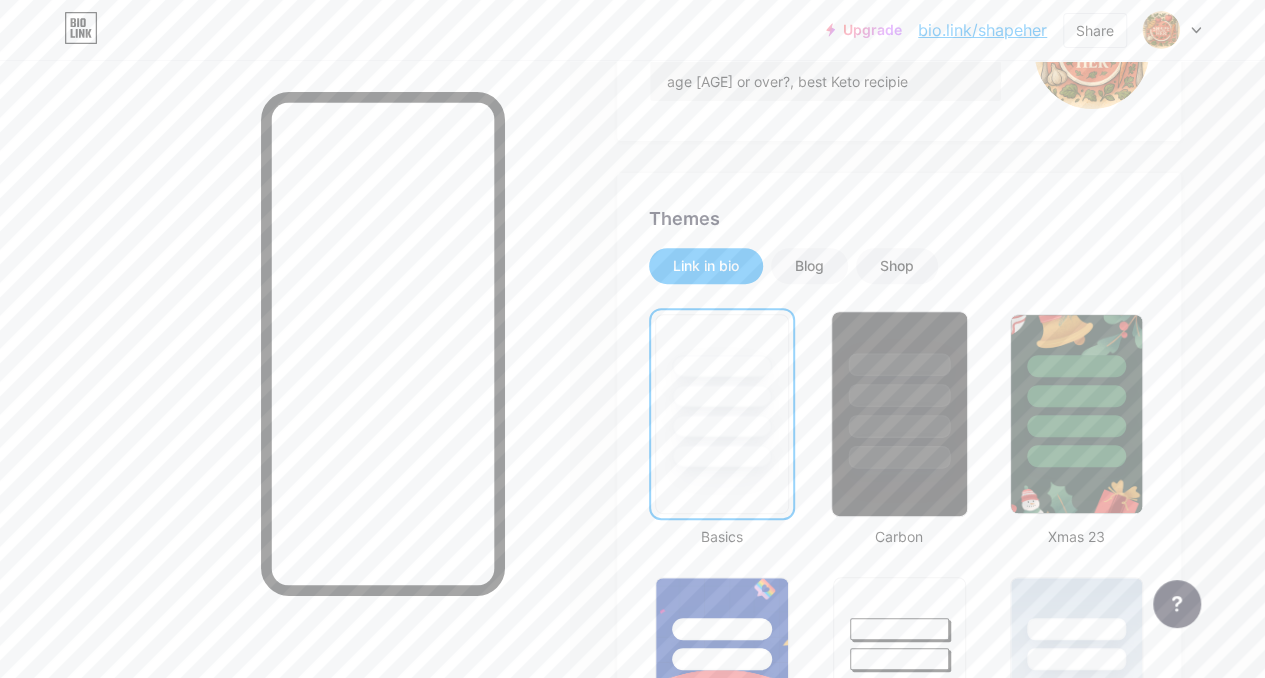 scroll, scrollTop: 470, scrollLeft: 0, axis: vertical 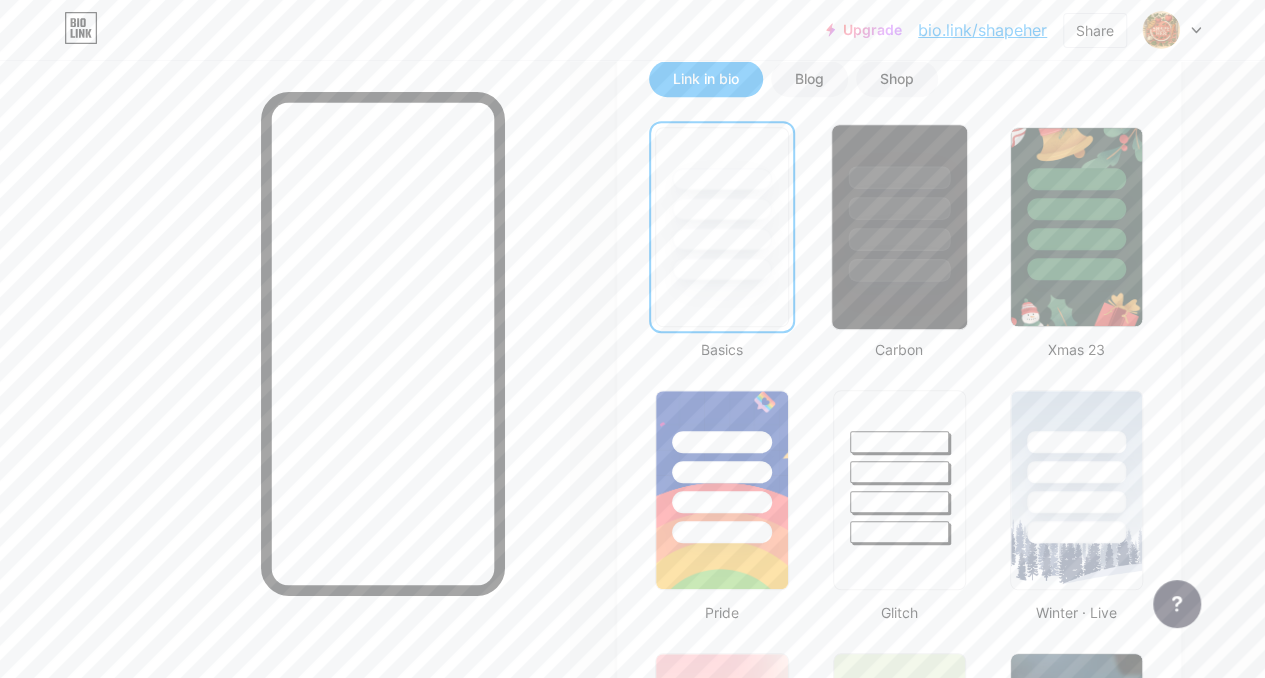 click at bounding box center (899, 227) 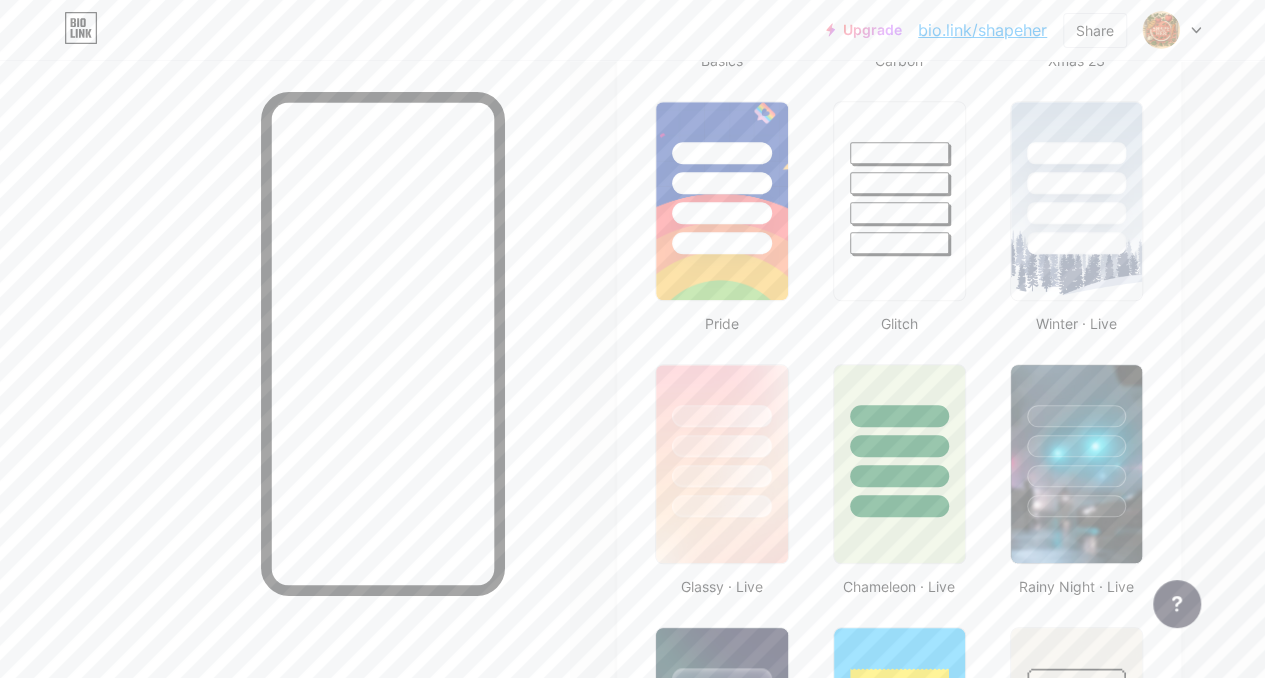 scroll, scrollTop: 992, scrollLeft: 0, axis: vertical 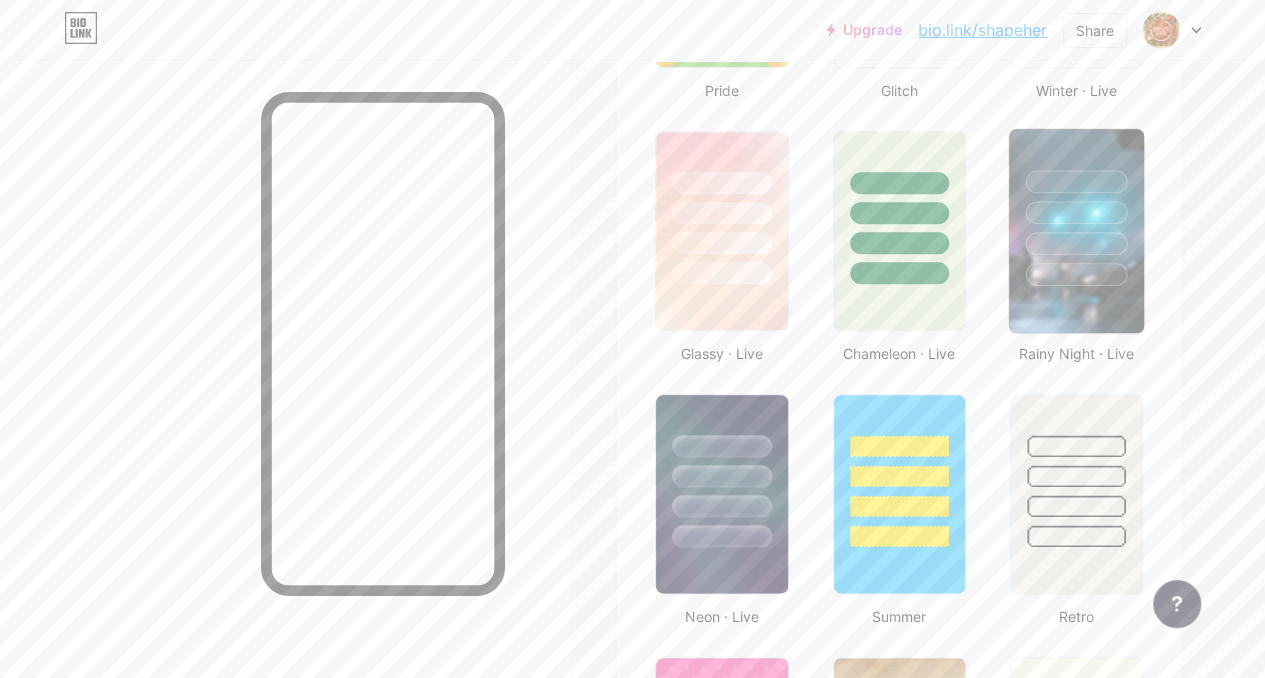 click at bounding box center [1076, 243] 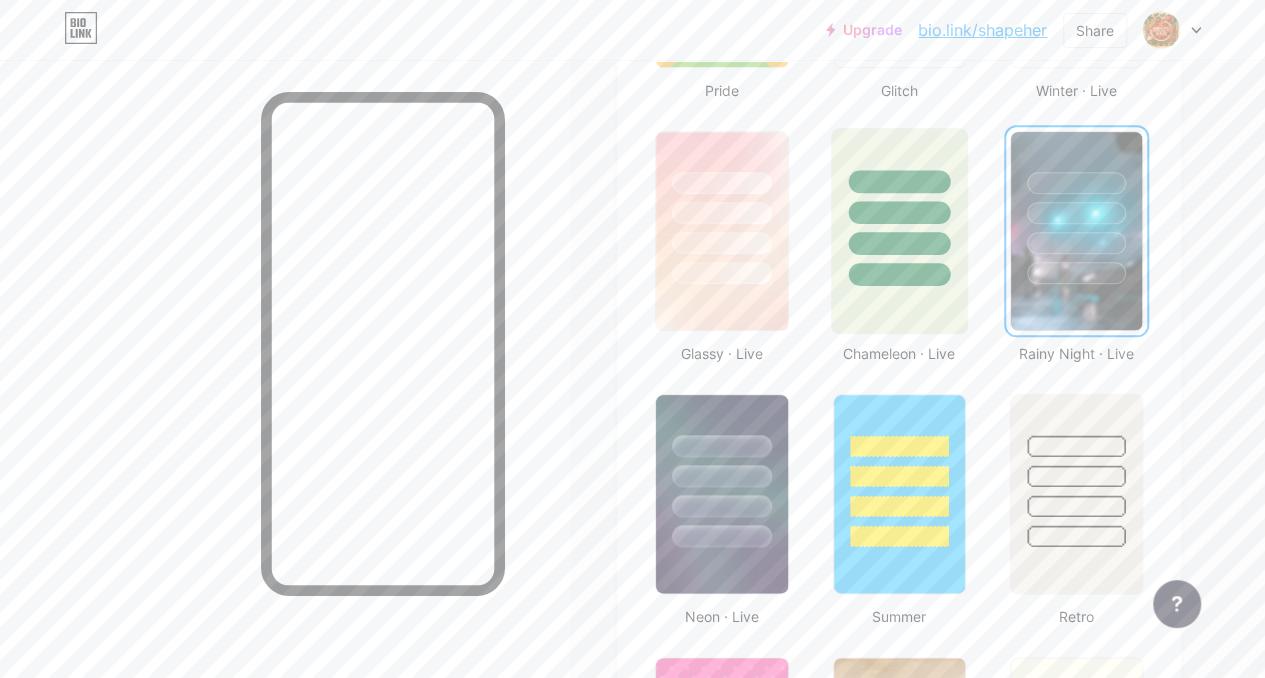 click at bounding box center [899, 243] 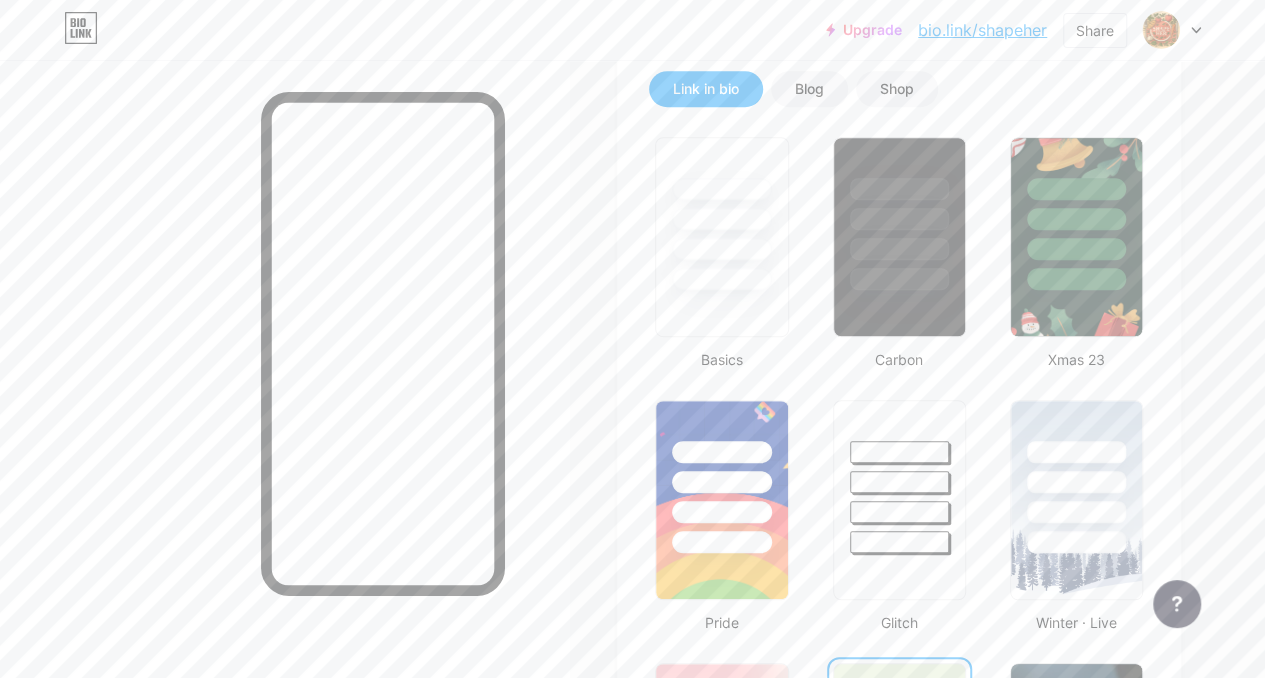 scroll, scrollTop: 0, scrollLeft: 0, axis: both 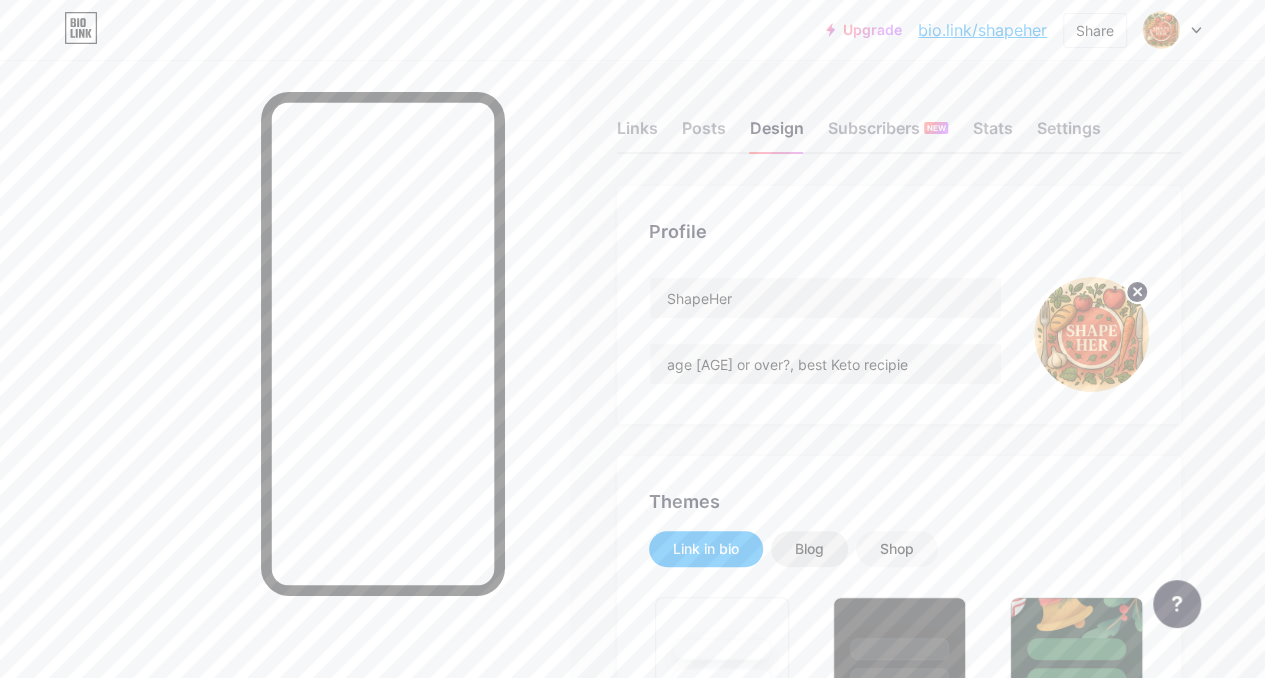 click on "Blog" at bounding box center [809, 549] 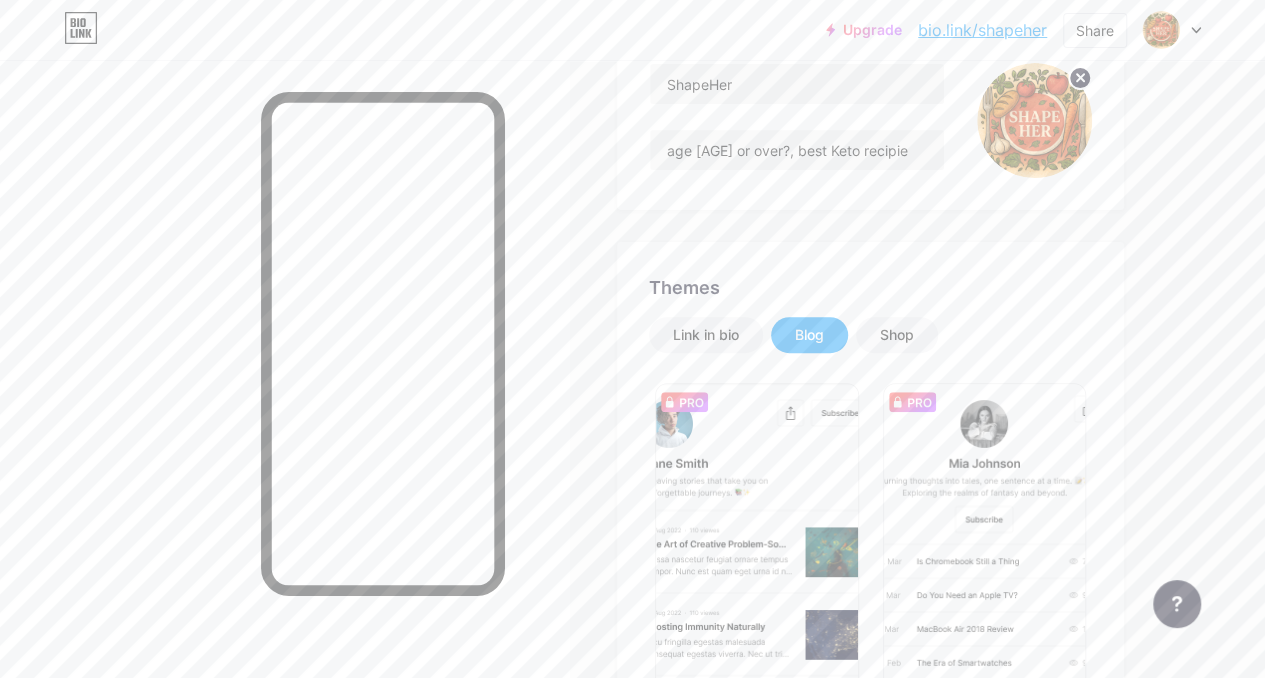 scroll, scrollTop: 185, scrollLeft: 0, axis: vertical 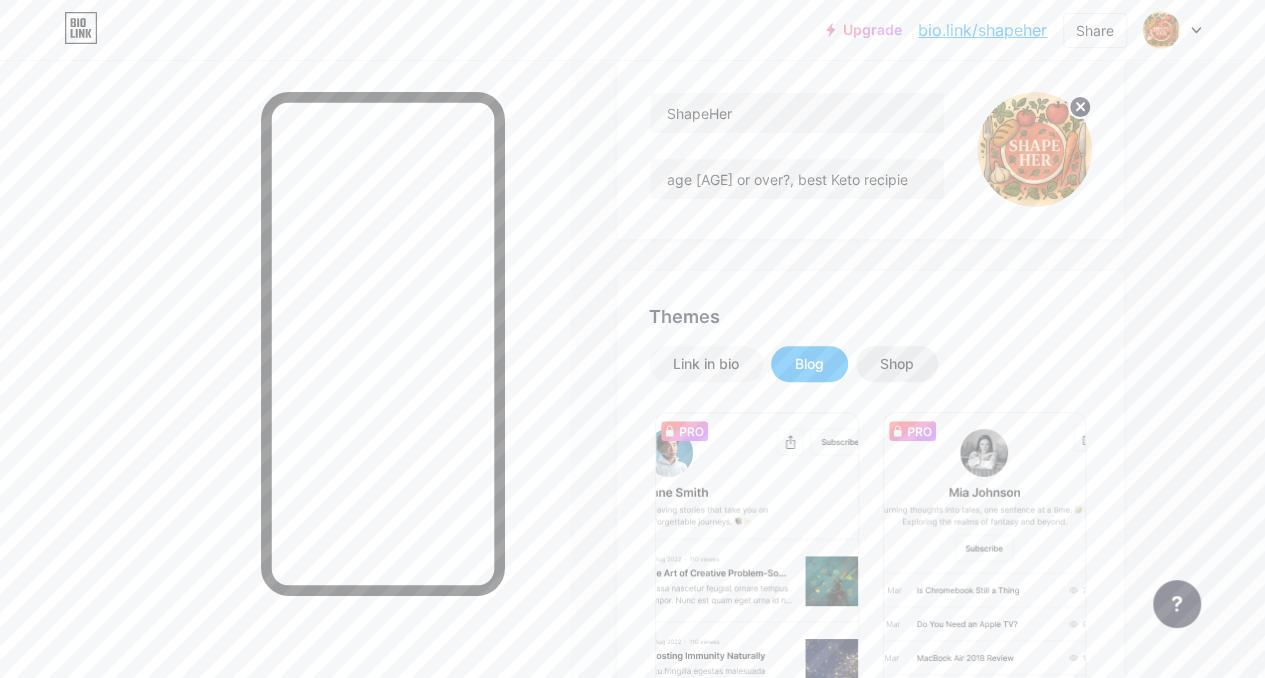 click on "Shop" at bounding box center [897, 364] 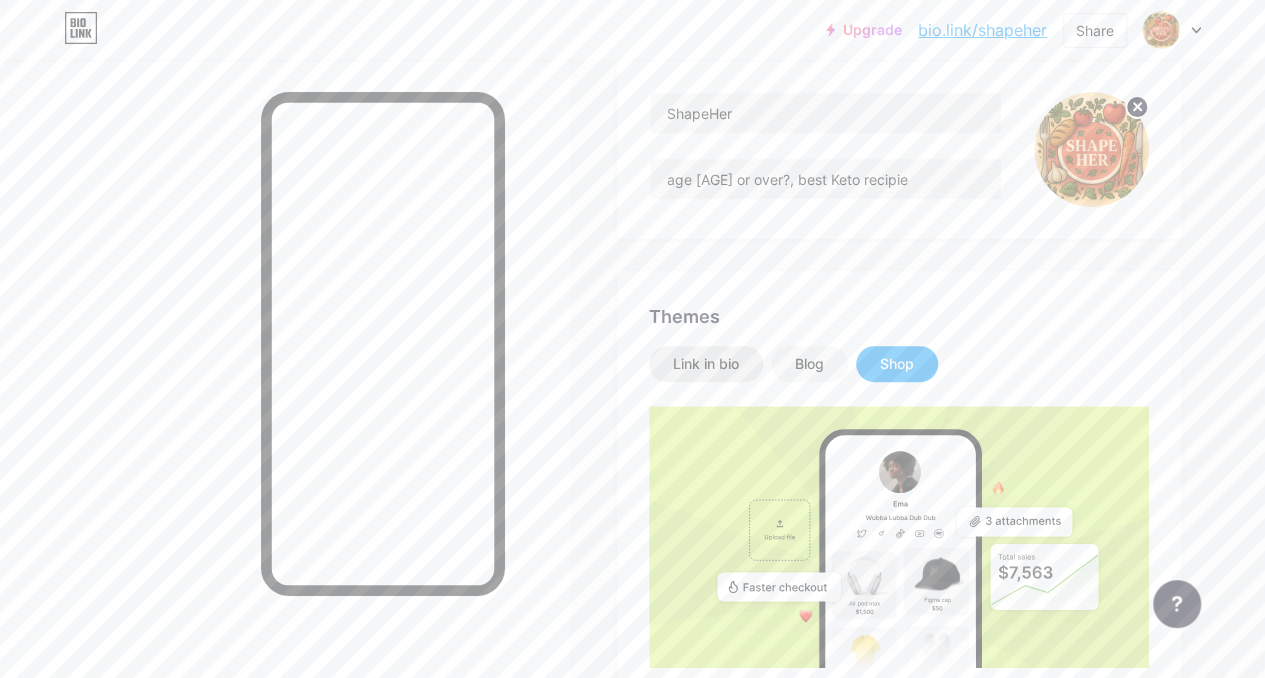 click on "Link in bio" at bounding box center (706, 364) 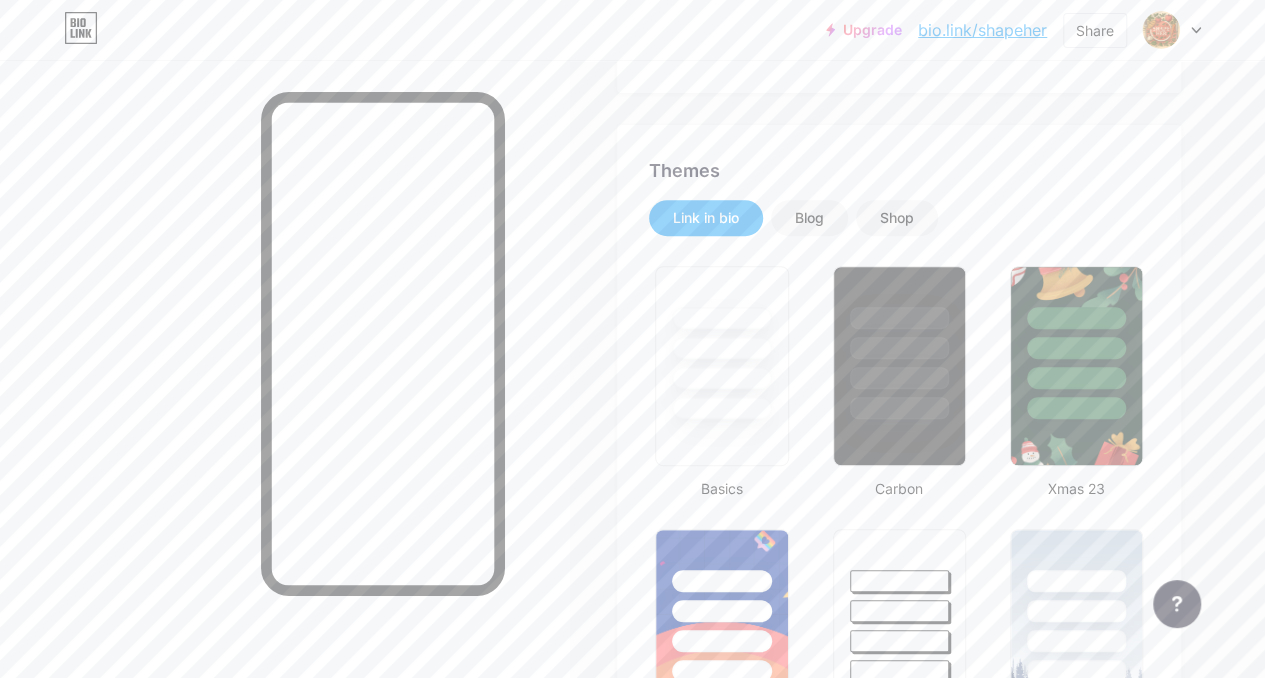 scroll, scrollTop: 342, scrollLeft: 0, axis: vertical 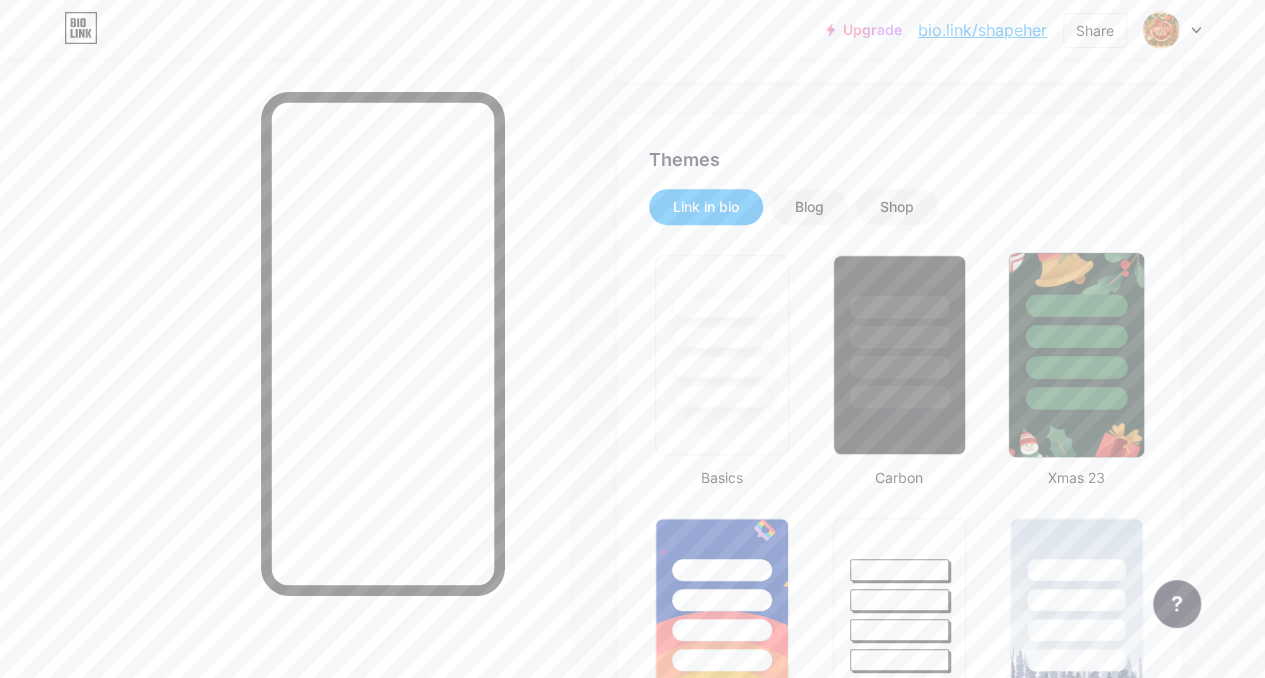 click at bounding box center [1076, 331] 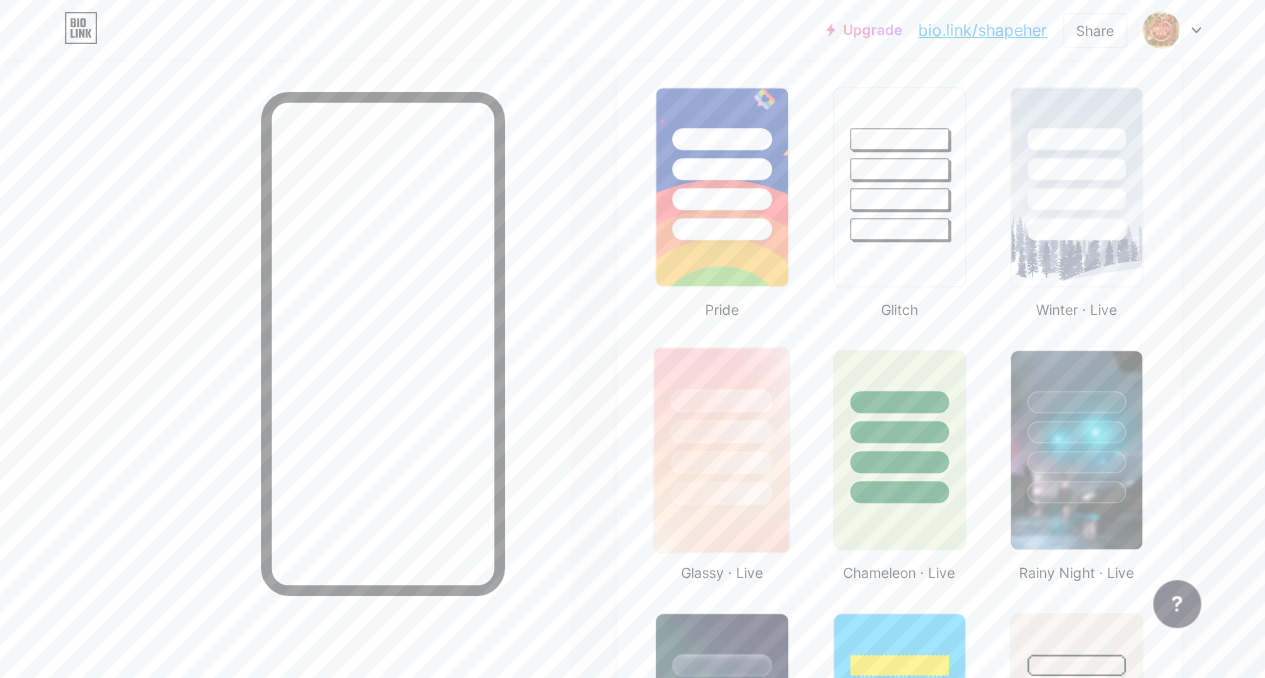 scroll, scrollTop: 774, scrollLeft: 0, axis: vertical 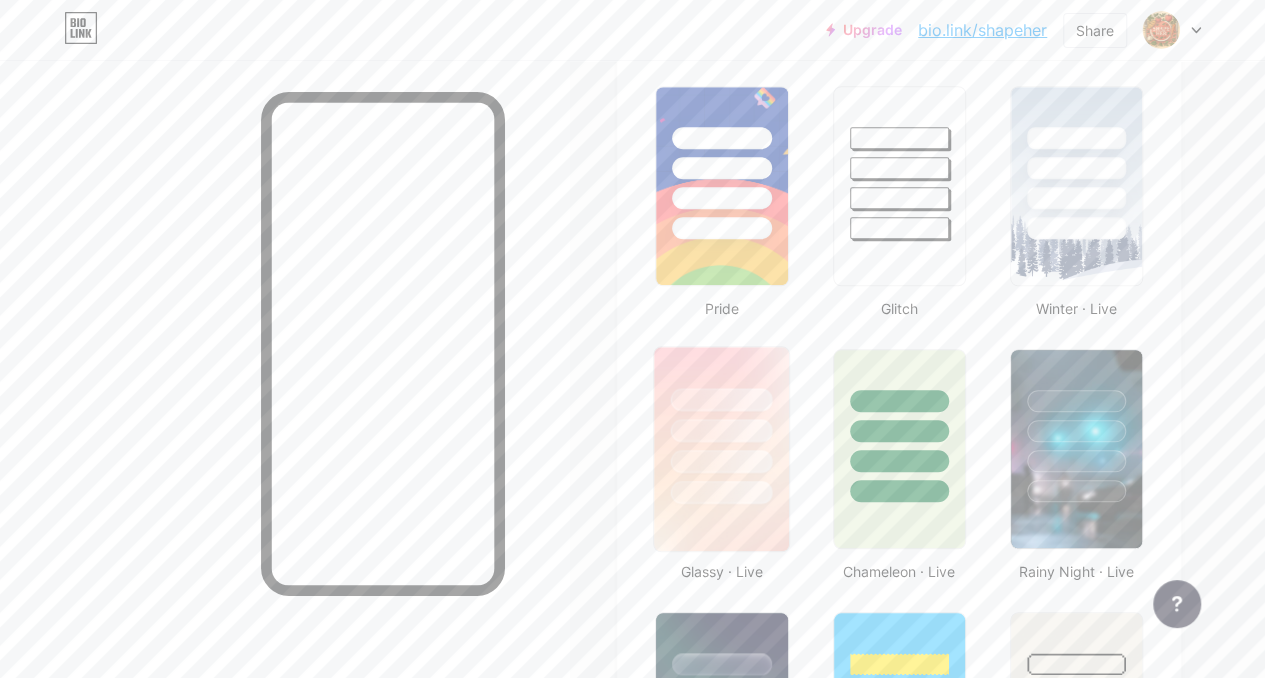 click at bounding box center (722, 461) 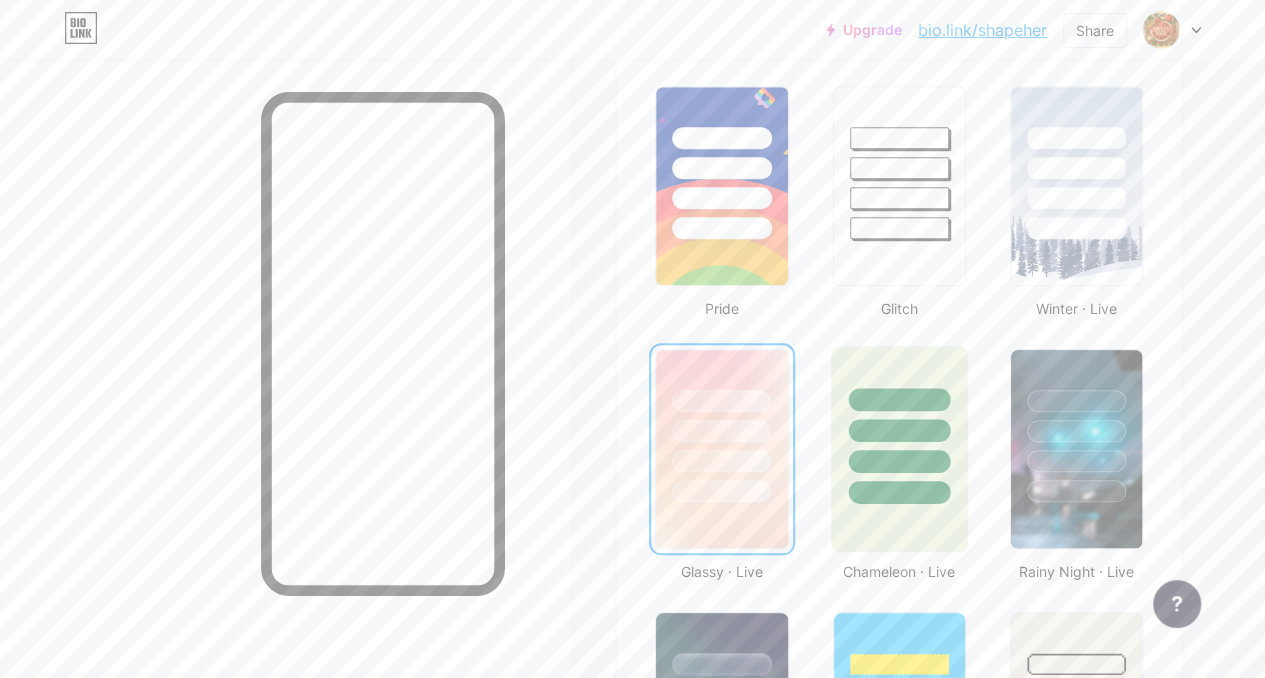 click at bounding box center (899, 425) 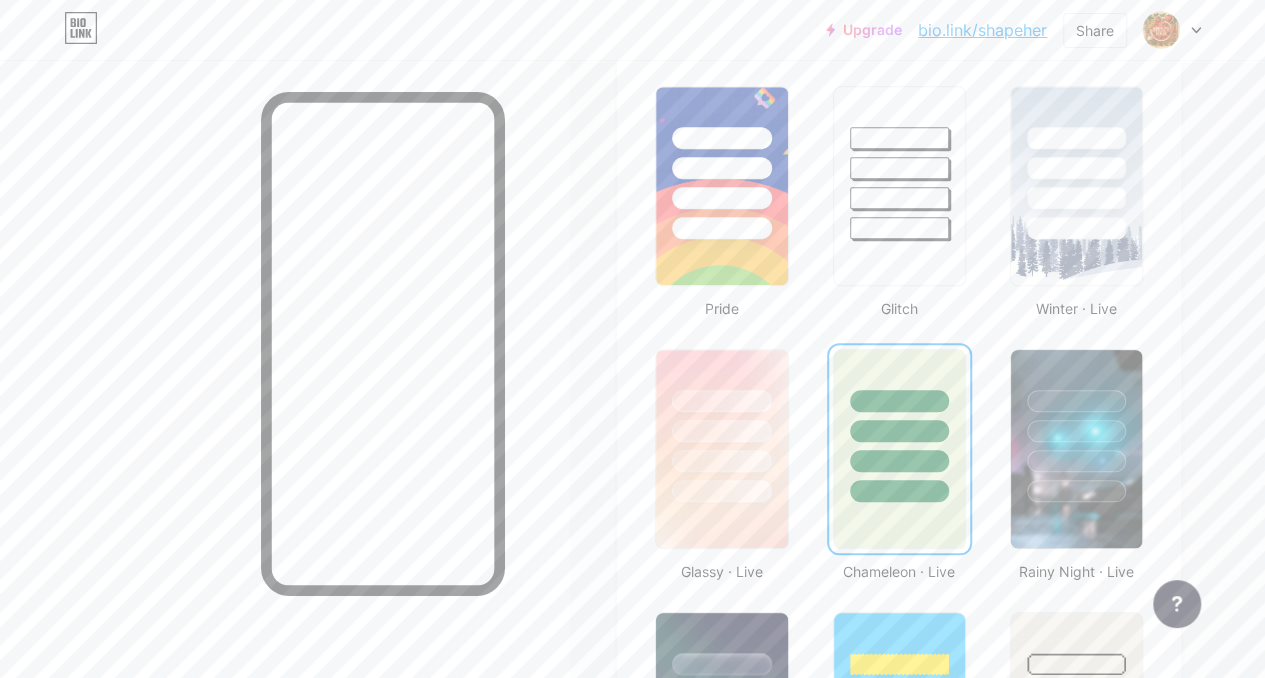 click on "Basics       Carbon       Xmas 23       Pride       Glitch       Winter · Live       Glassy · Live       Chameleon · Live       Rainy Night · Live       Neon · Live       Summer       Retro       Strawberry · Live       Desert       Sunny       Autumn       Leaf       Clear Sky       Blush       Unicorn       Minimal       Cloudy       Shadow     Create your own" at bounding box center (899, 857) 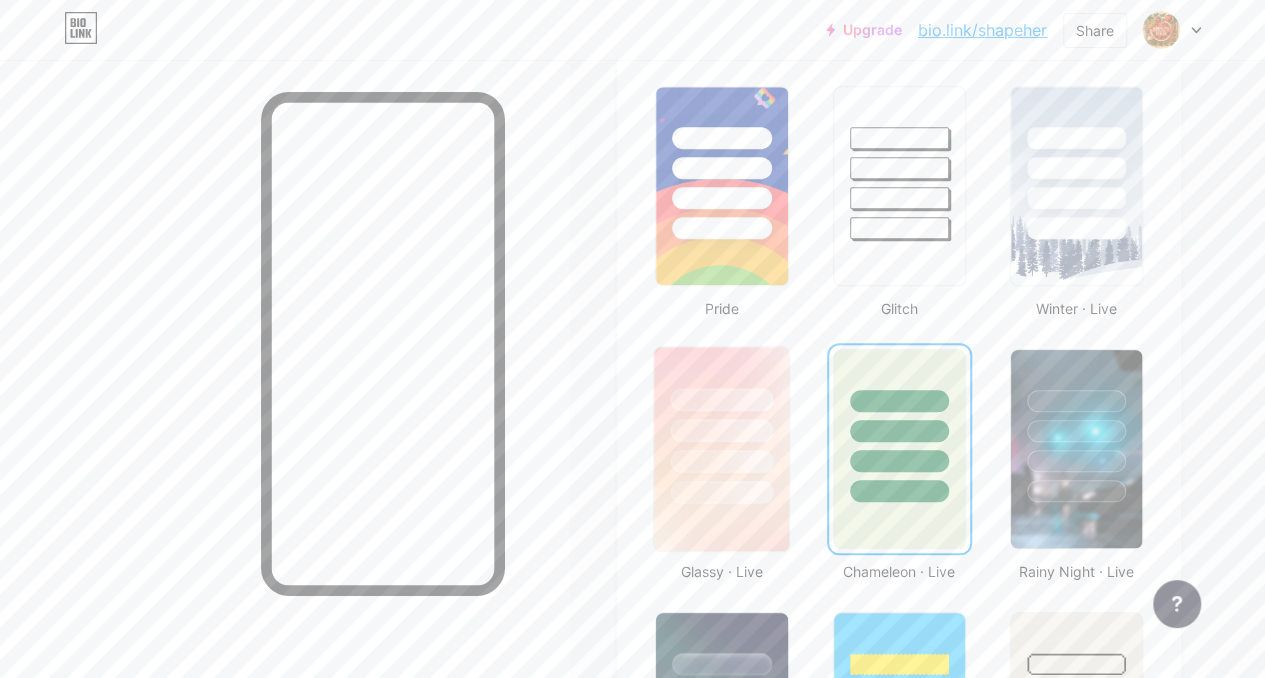 click at bounding box center (722, 430) 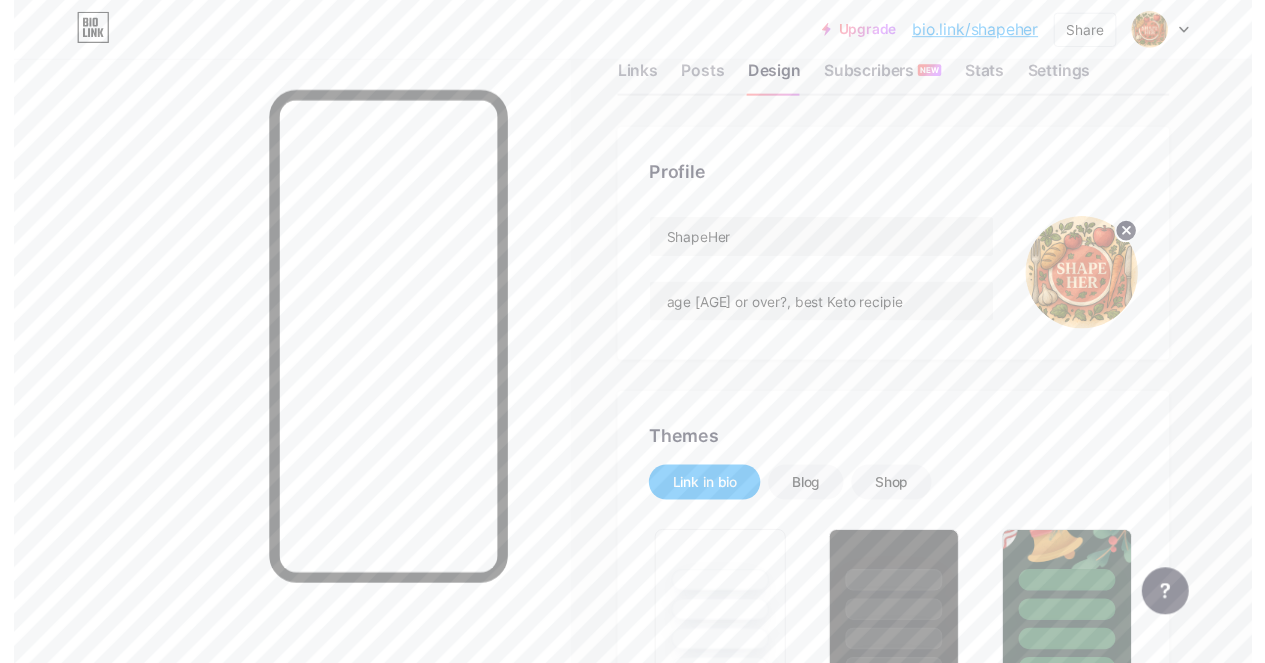 scroll, scrollTop: 0, scrollLeft: 0, axis: both 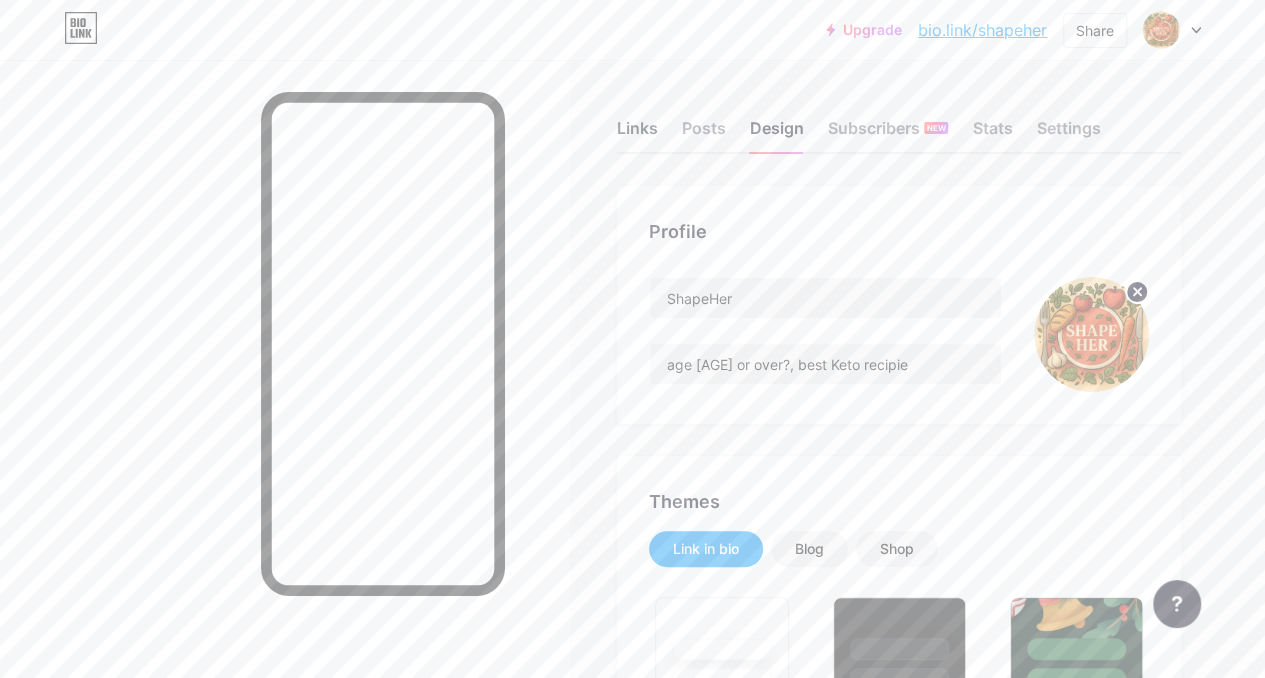 click on "Links" at bounding box center (637, 134) 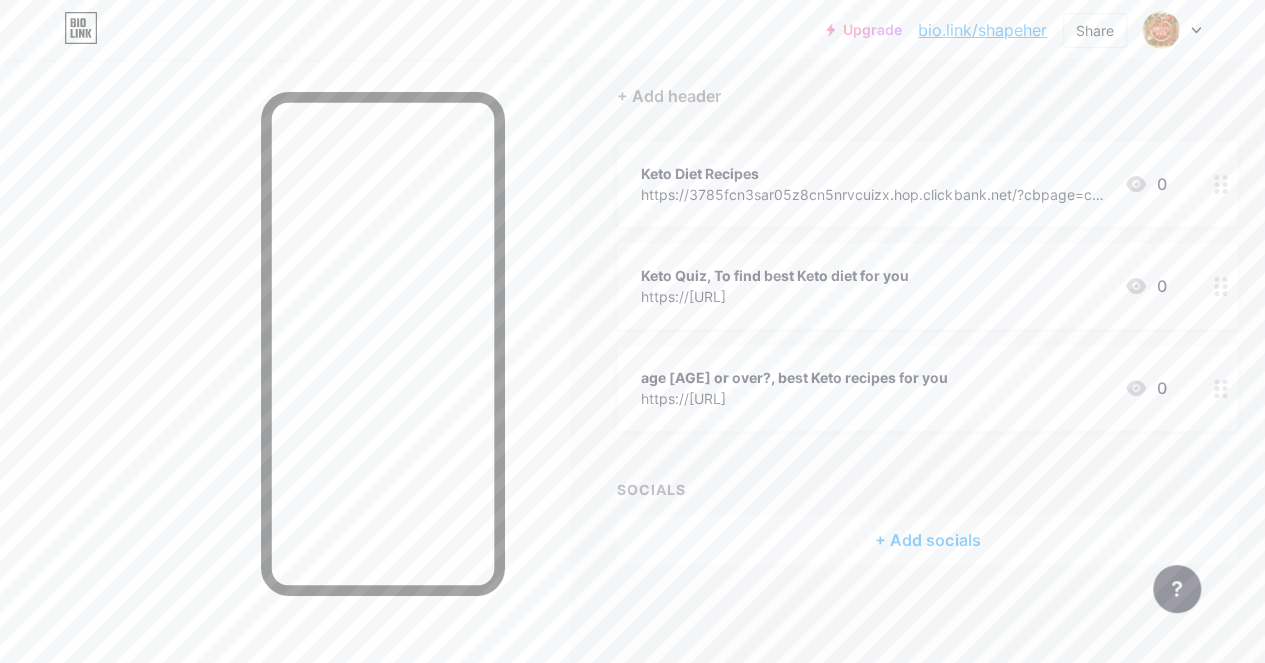 scroll, scrollTop: 0, scrollLeft: 0, axis: both 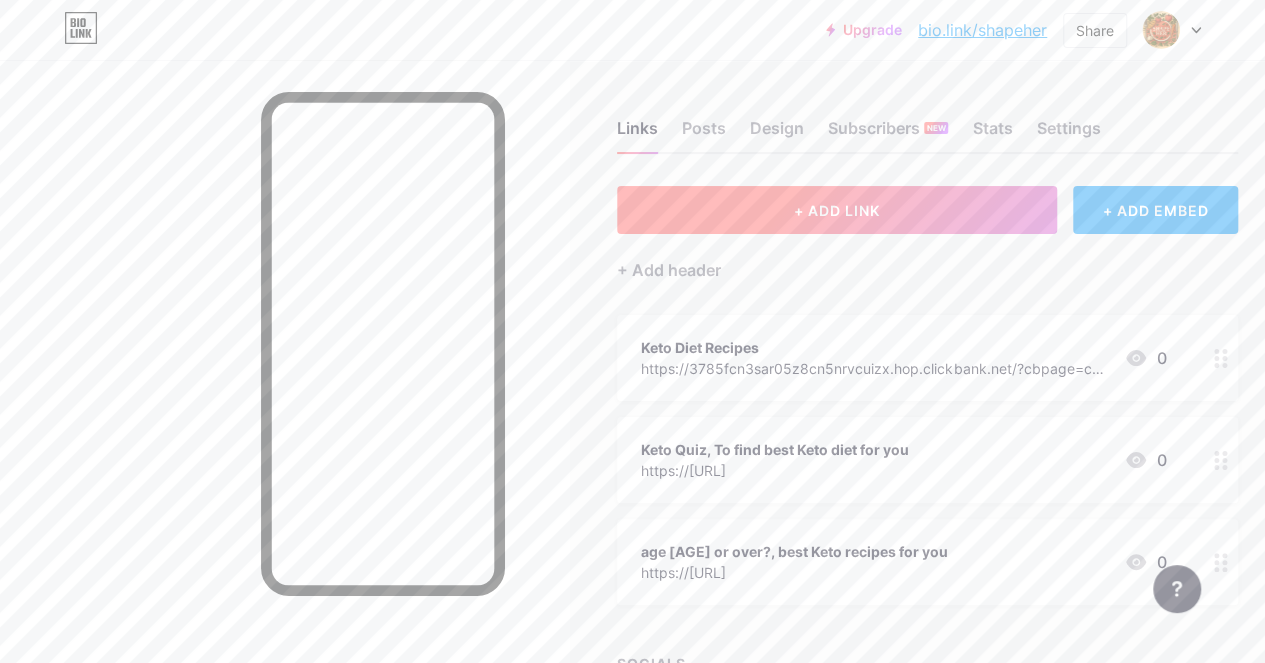 click on "+ ADD LINK" at bounding box center [837, 210] 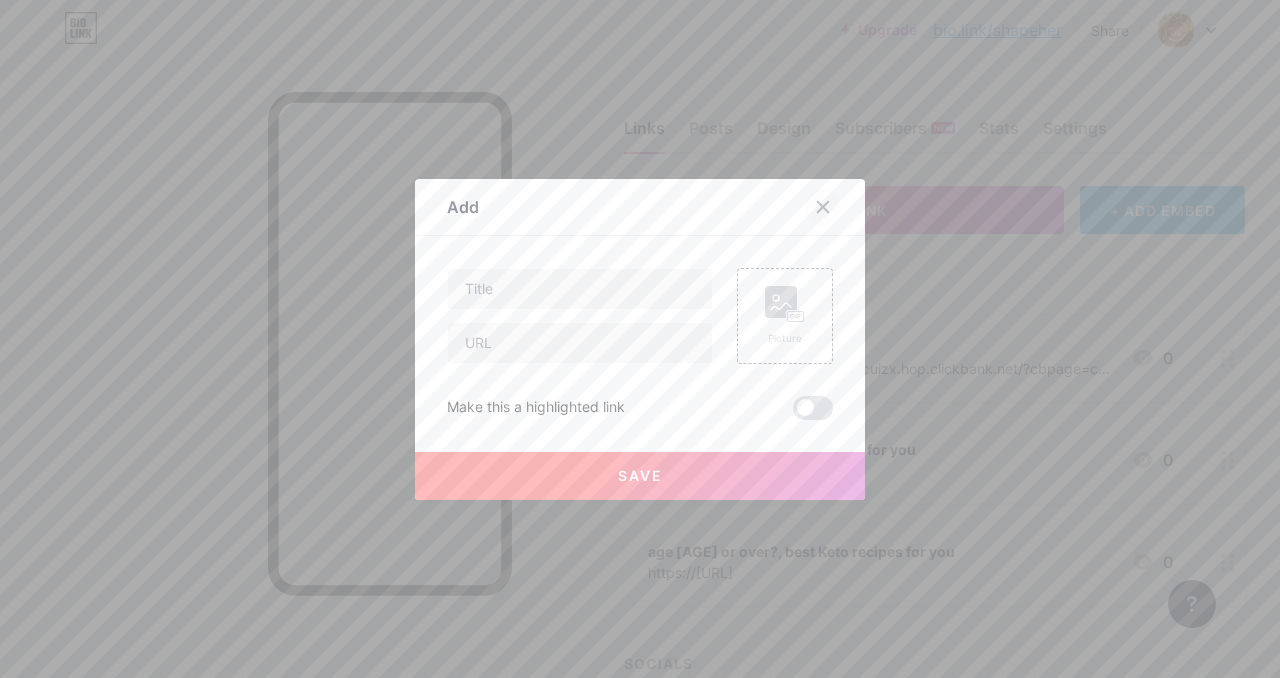 click at bounding box center (823, 207) 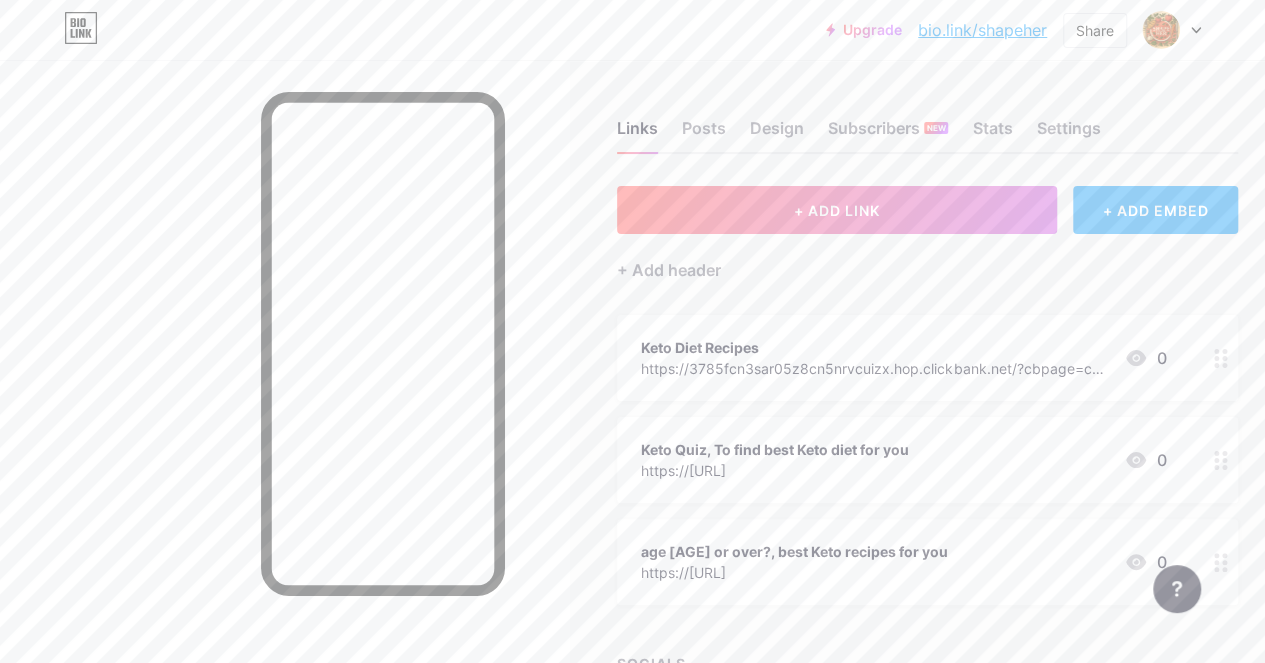 click on "+ ADD EMBED" at bounding box center [1155, 210] 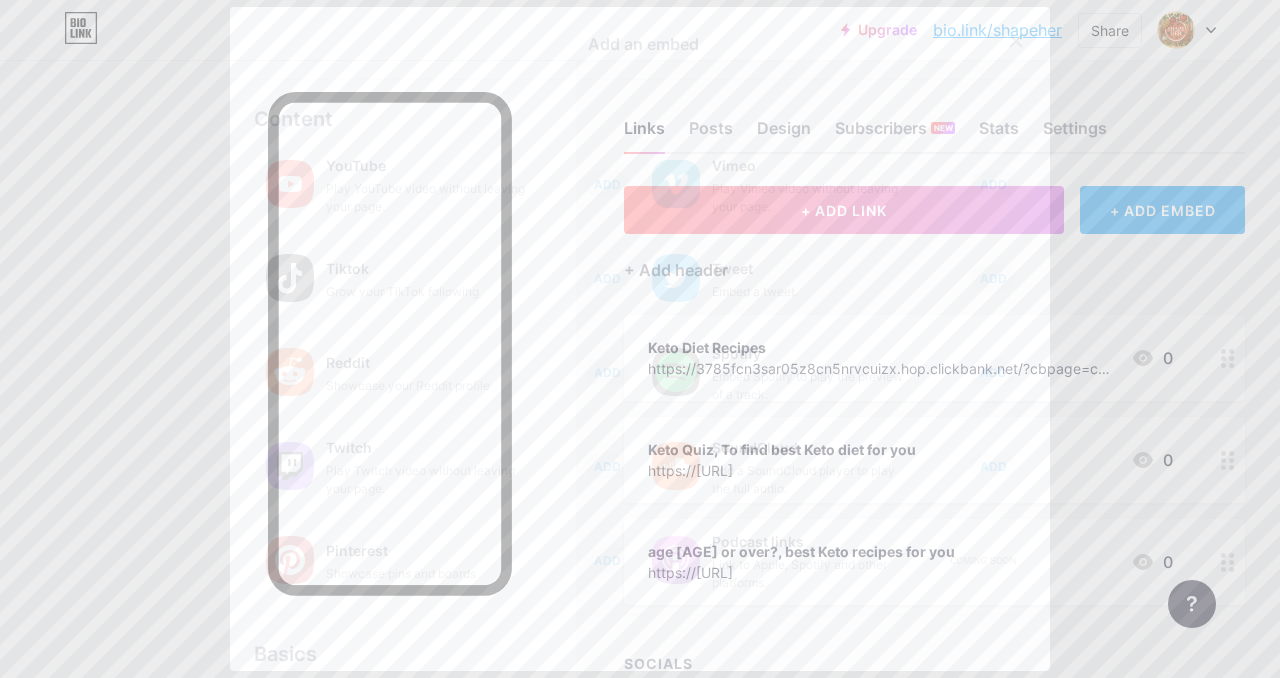 click 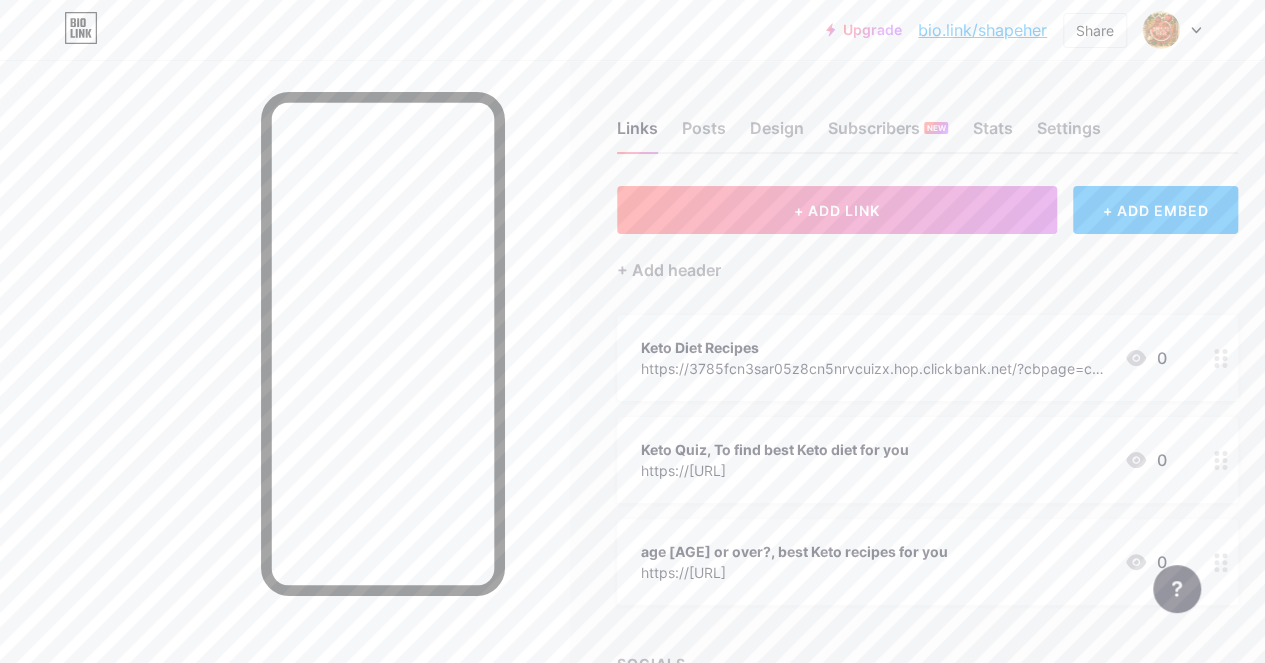 click on "bio.link/shapeher" at bounding box center [982, 30] 